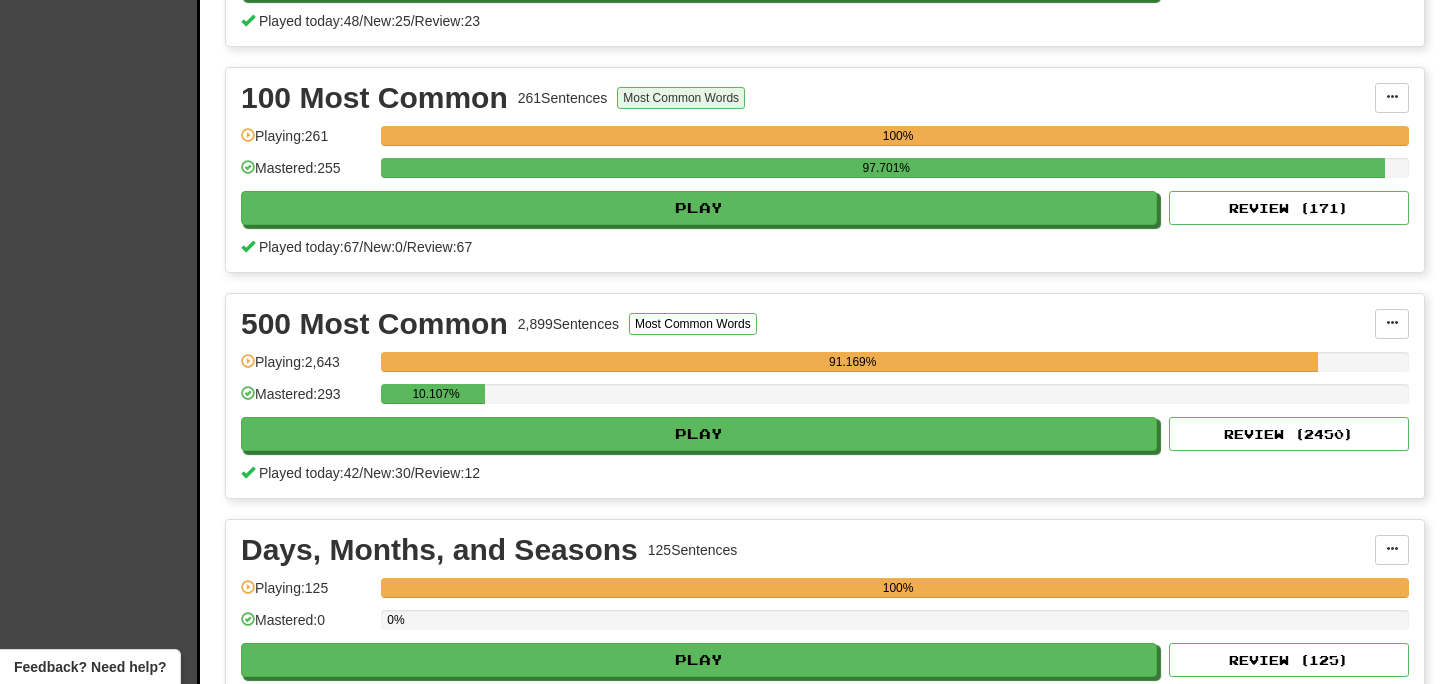 scroll, scrollTop: 670, scrollLeft: 0, axis: vertical 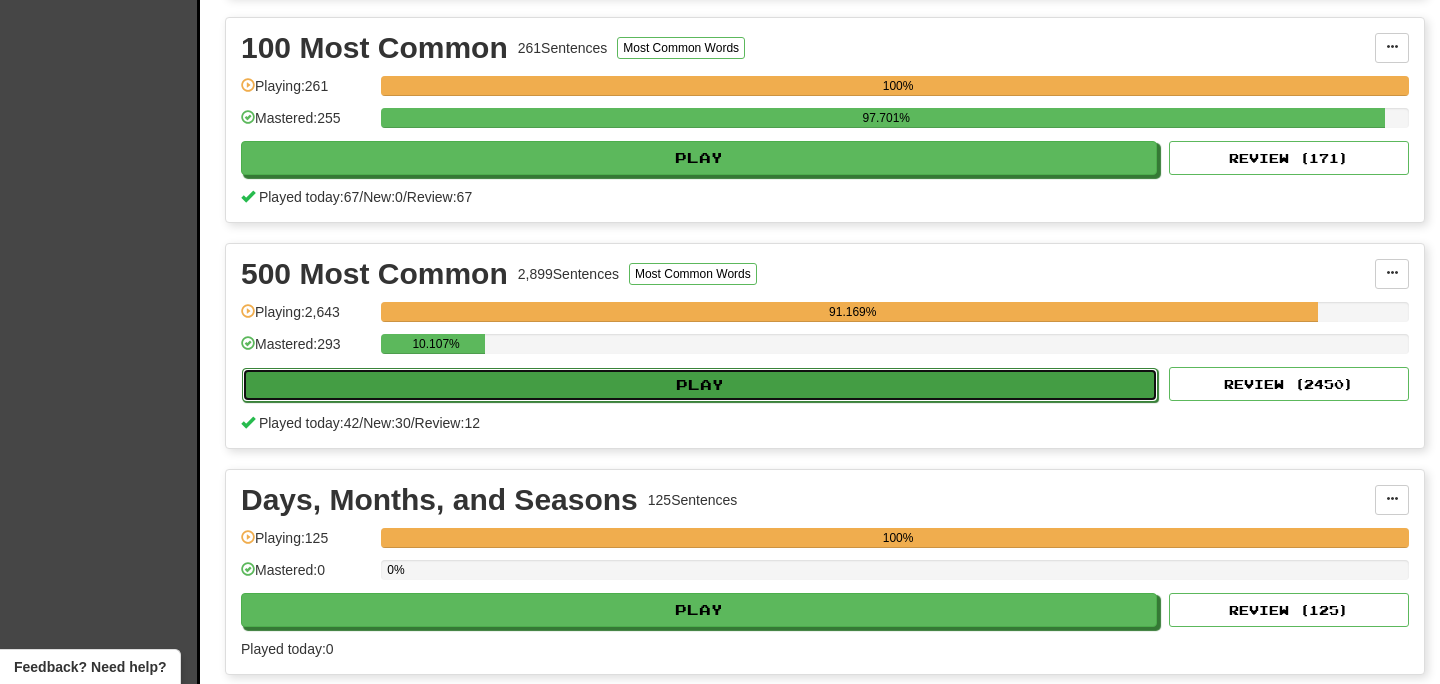 click on "Play" at bounding box center (700, 385) 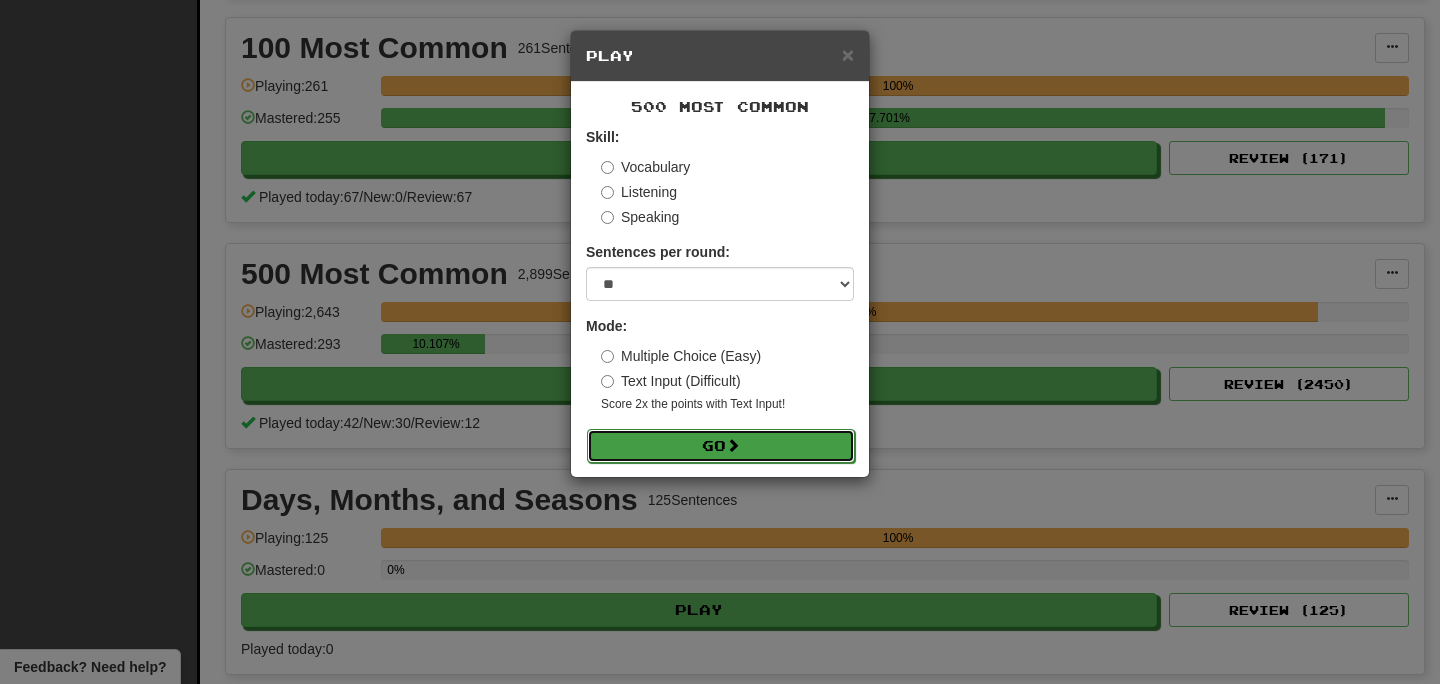 click on "Go" at bounding box center [721, 446] 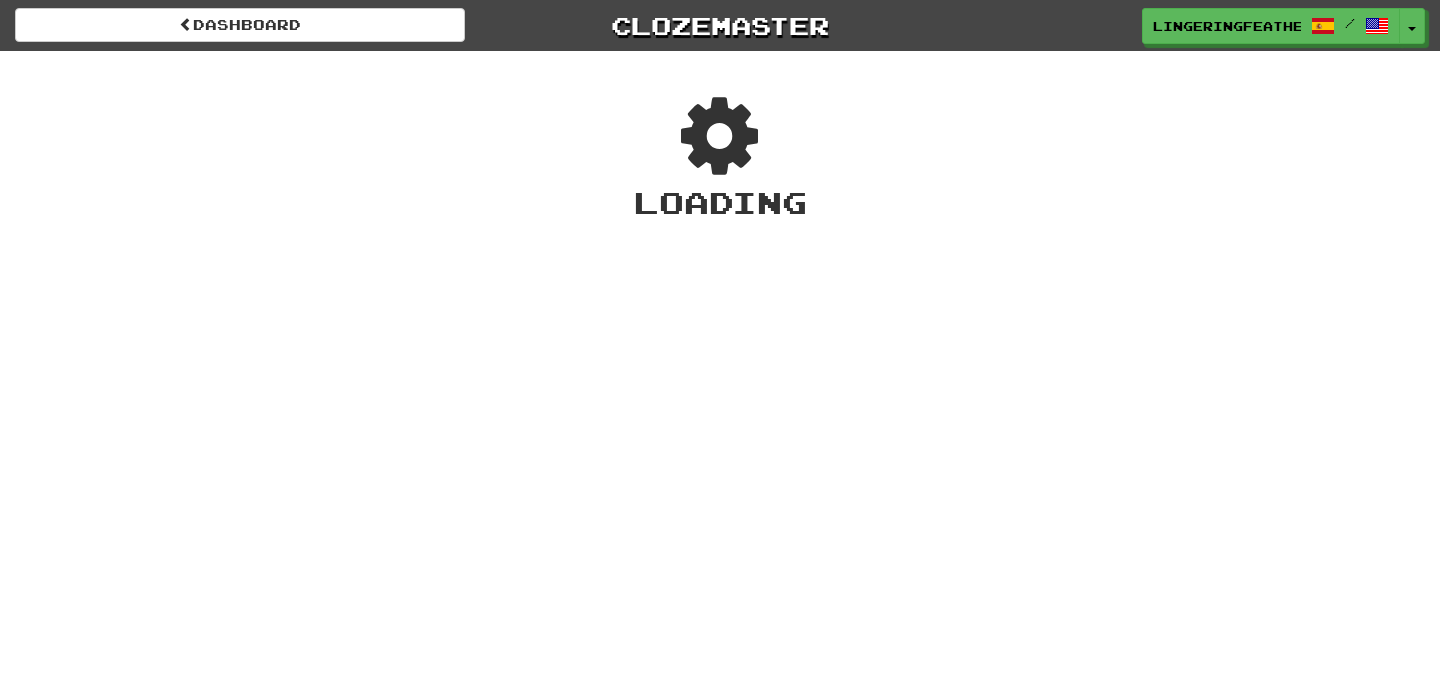 scroll, scrollTop: 0, scrollLeft: 0, axis: both 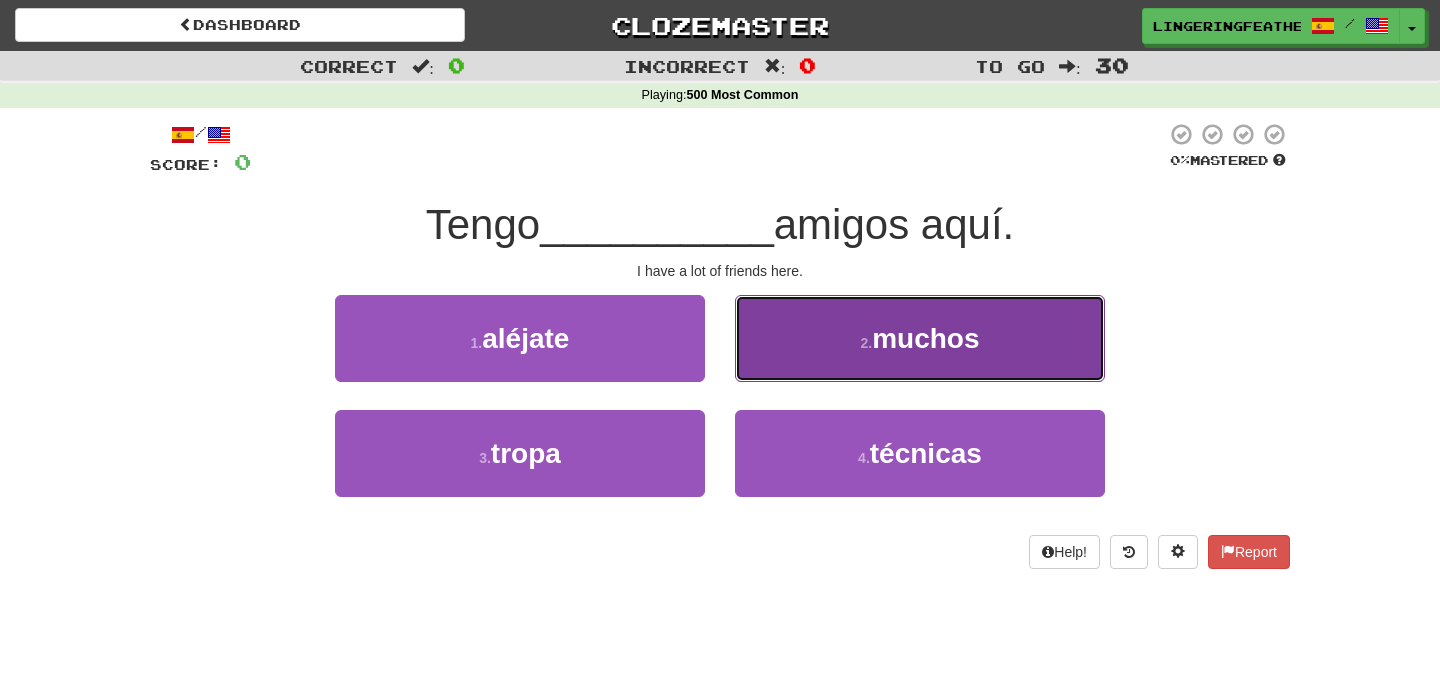 click on "2 .  muchos" at bounding box center (920, 338) 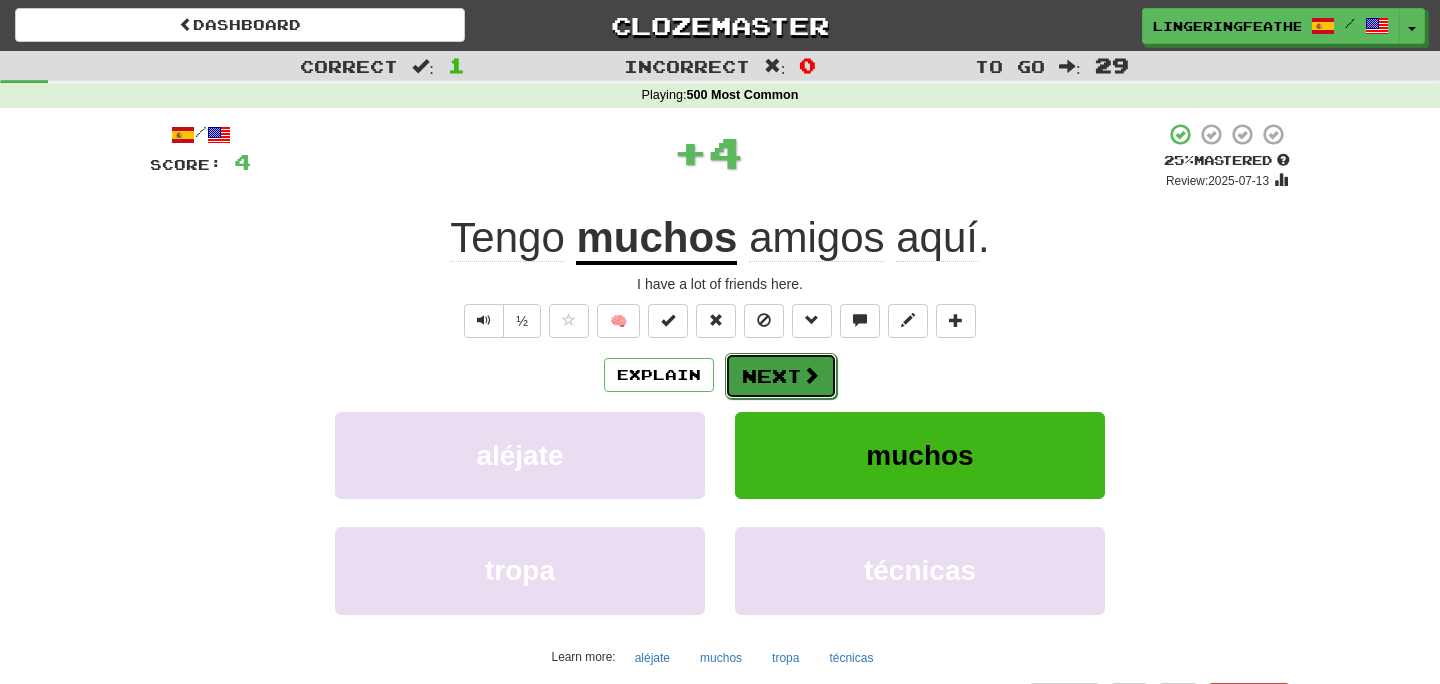 click on "Next" at bounding box center (781, 376) 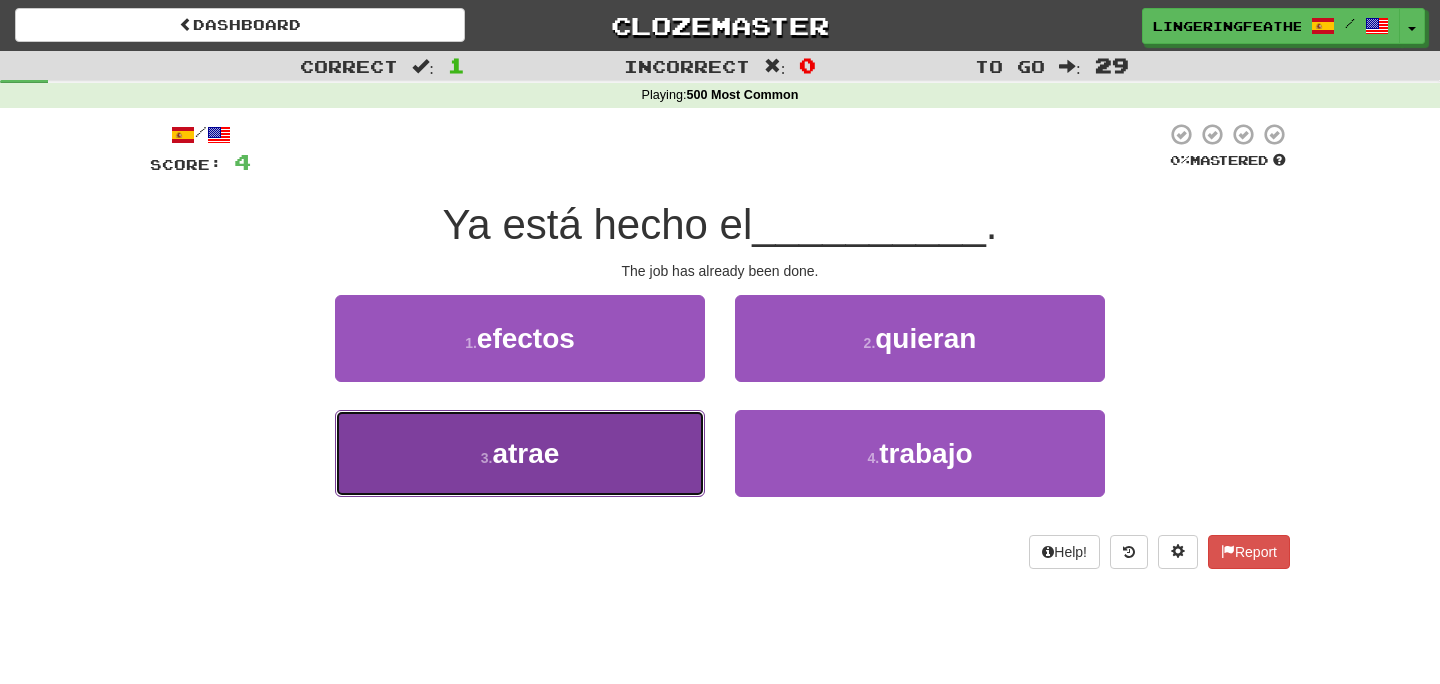 click on "3 .  atrae" at bounding box center [520, 453] 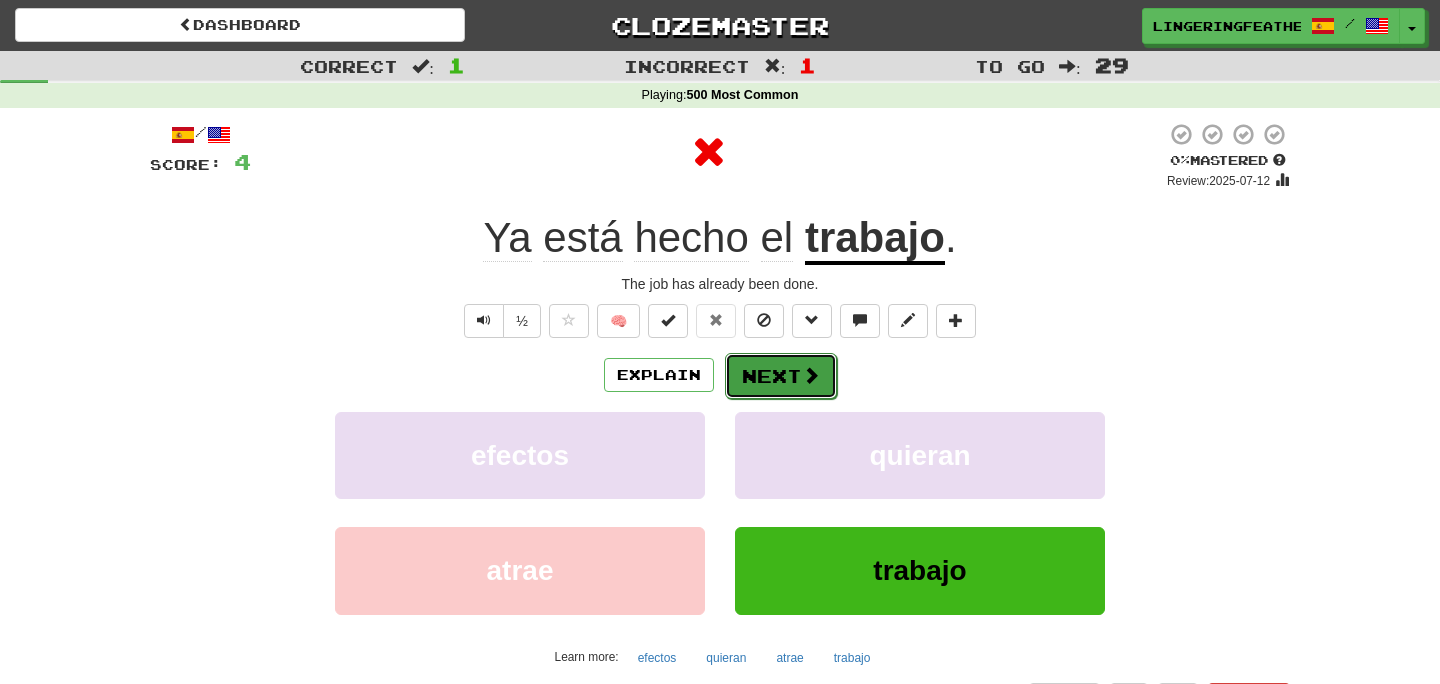 click on "Next" at bounding box center (781, 376) 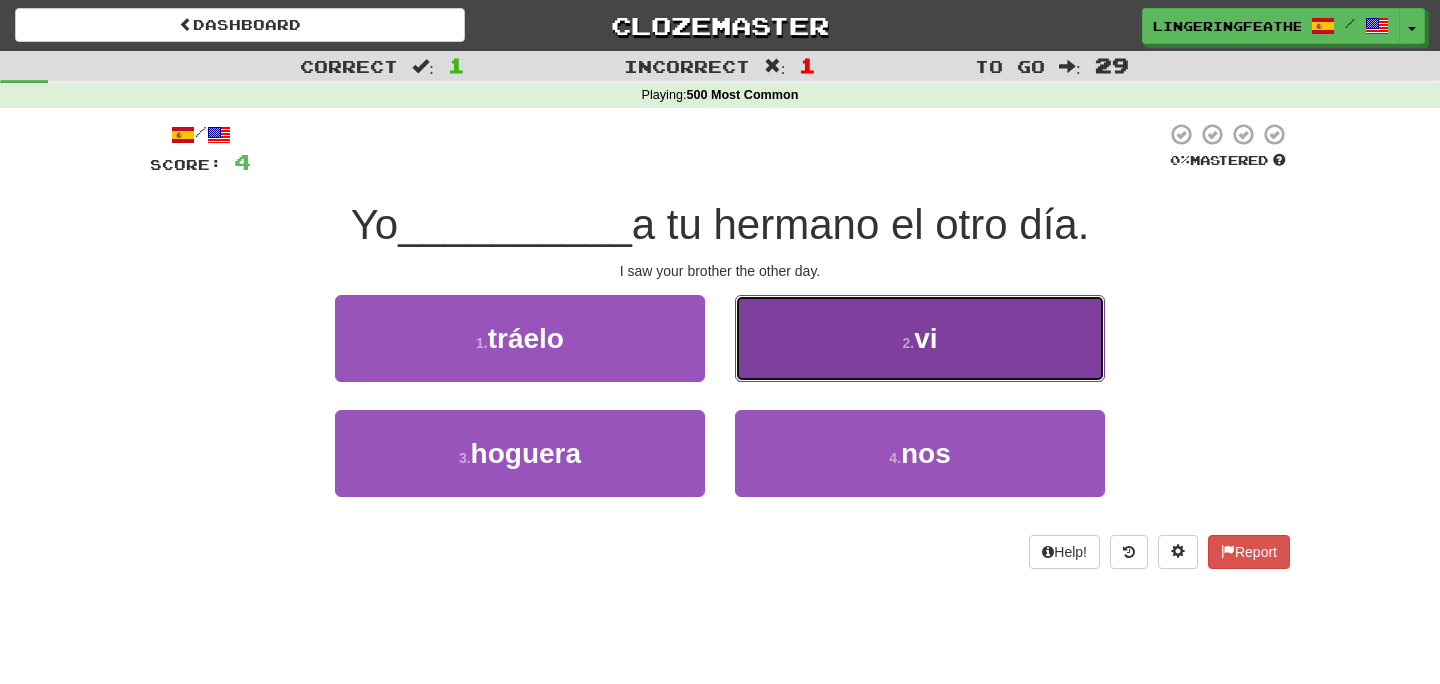 click on "2 .  vi" at bounding box center [920, 338] 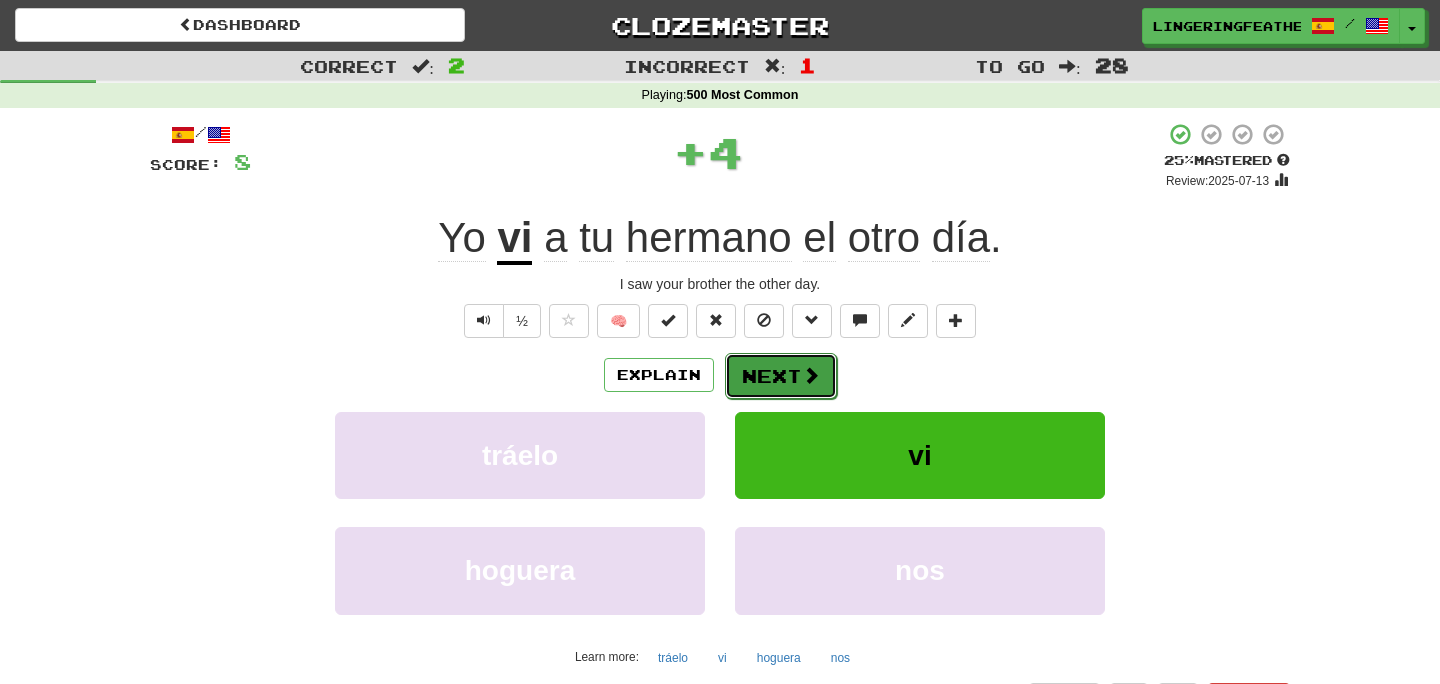 click on "Next" at bounding box center (781, 376) 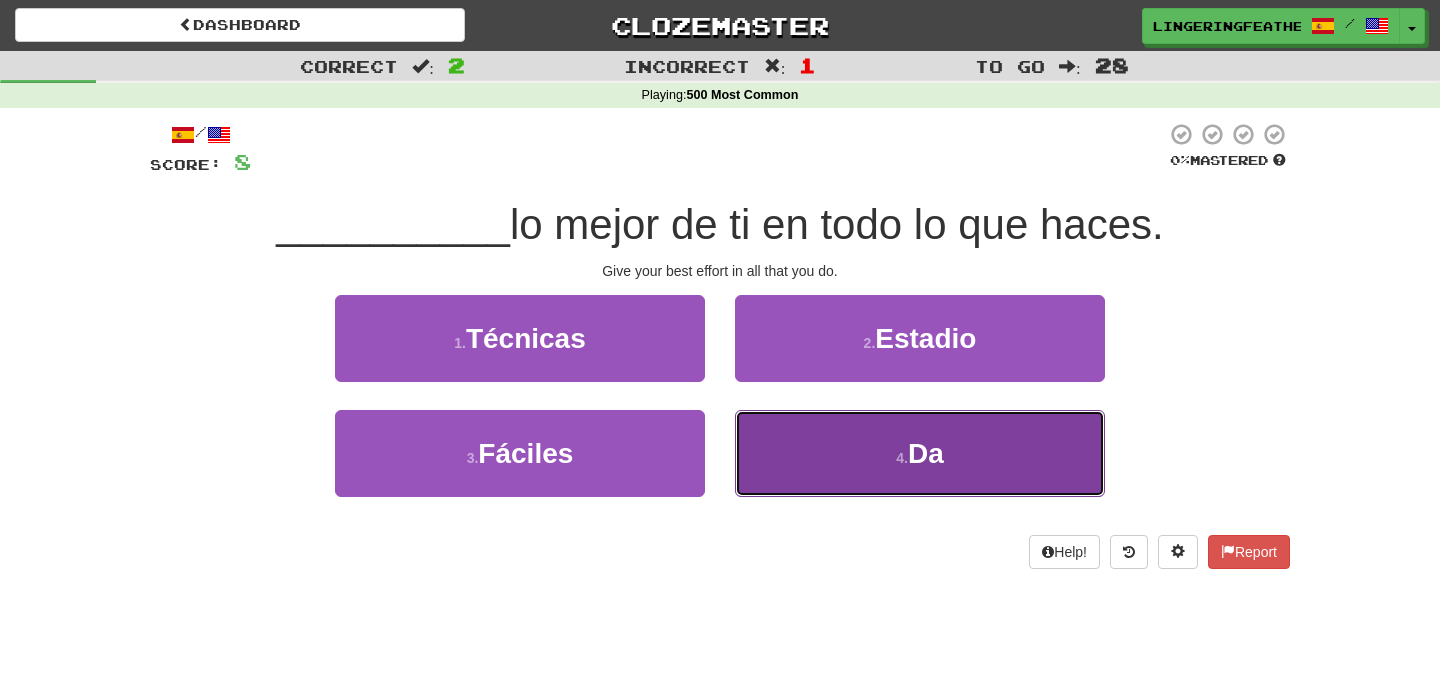click on "4 .  Da" at bounding box center (920, 453) 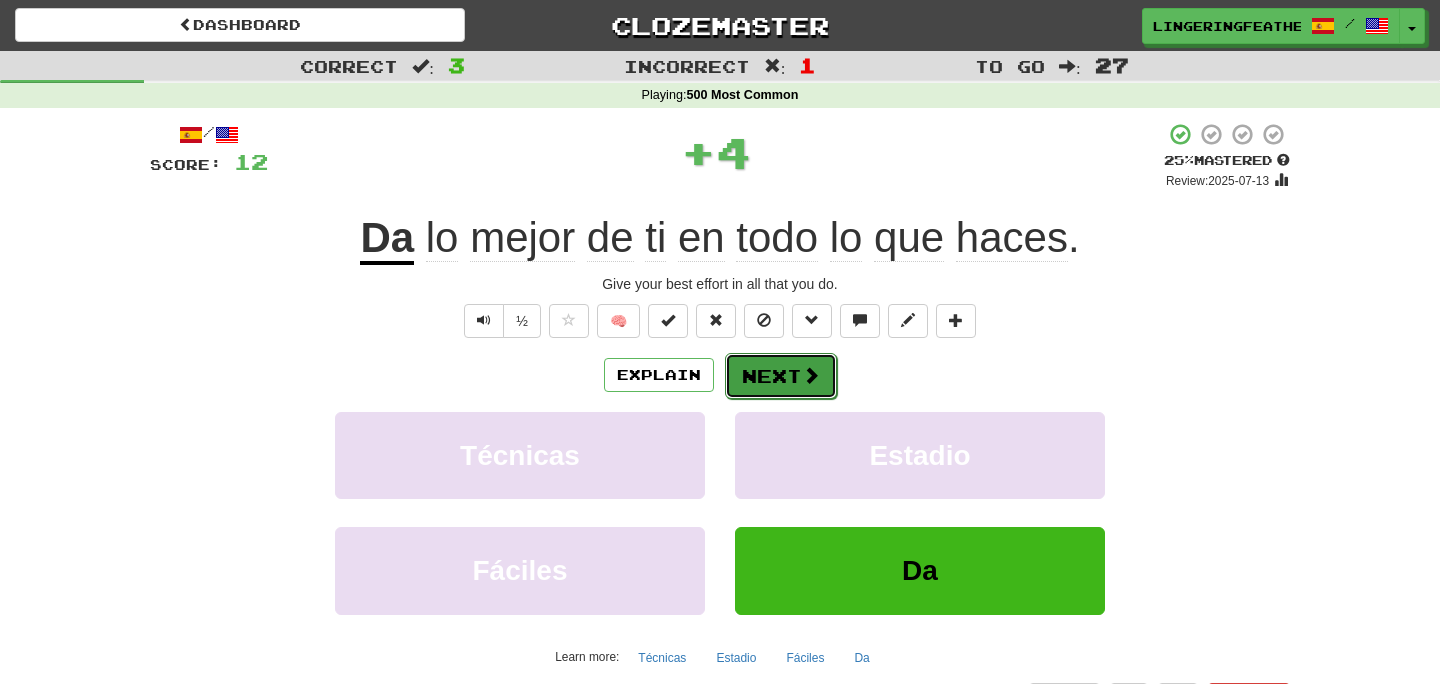click on "Next" at bounding box center (781, 376) 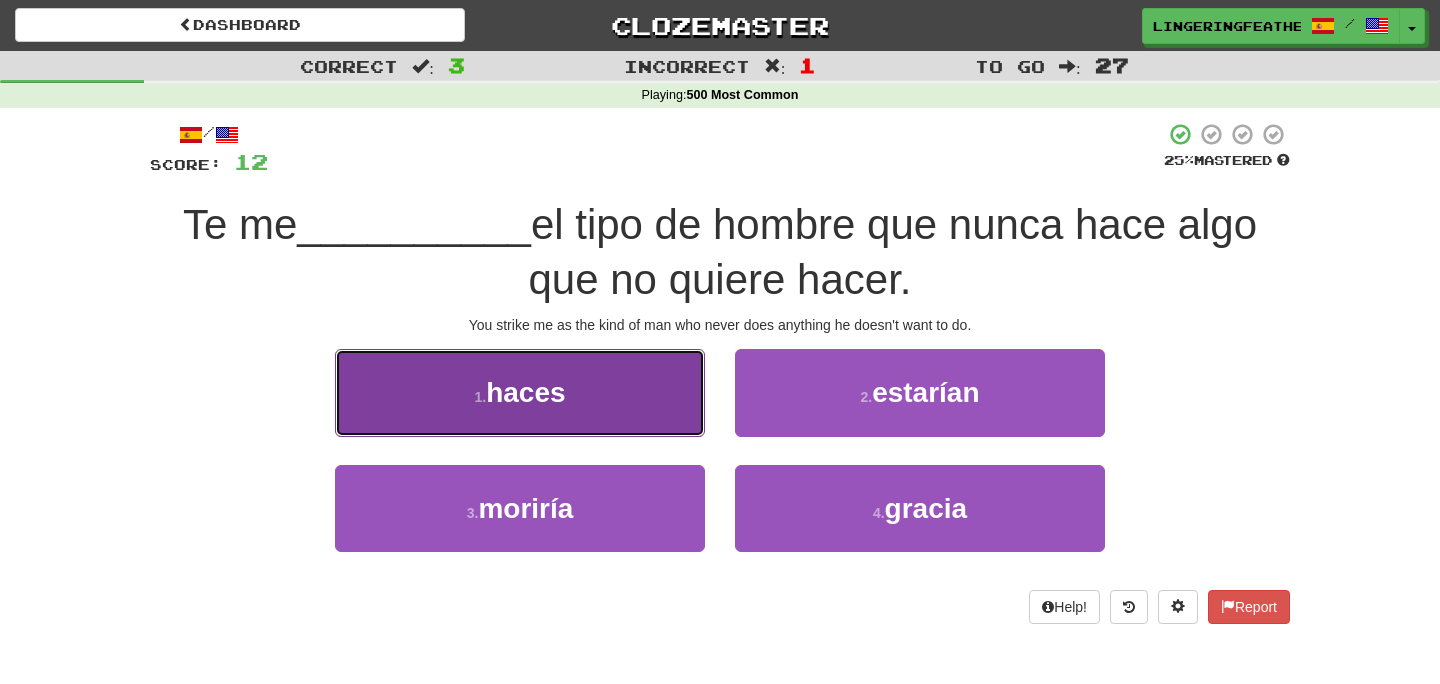 click on "1 .  haces" at bounding box center (520, 392) 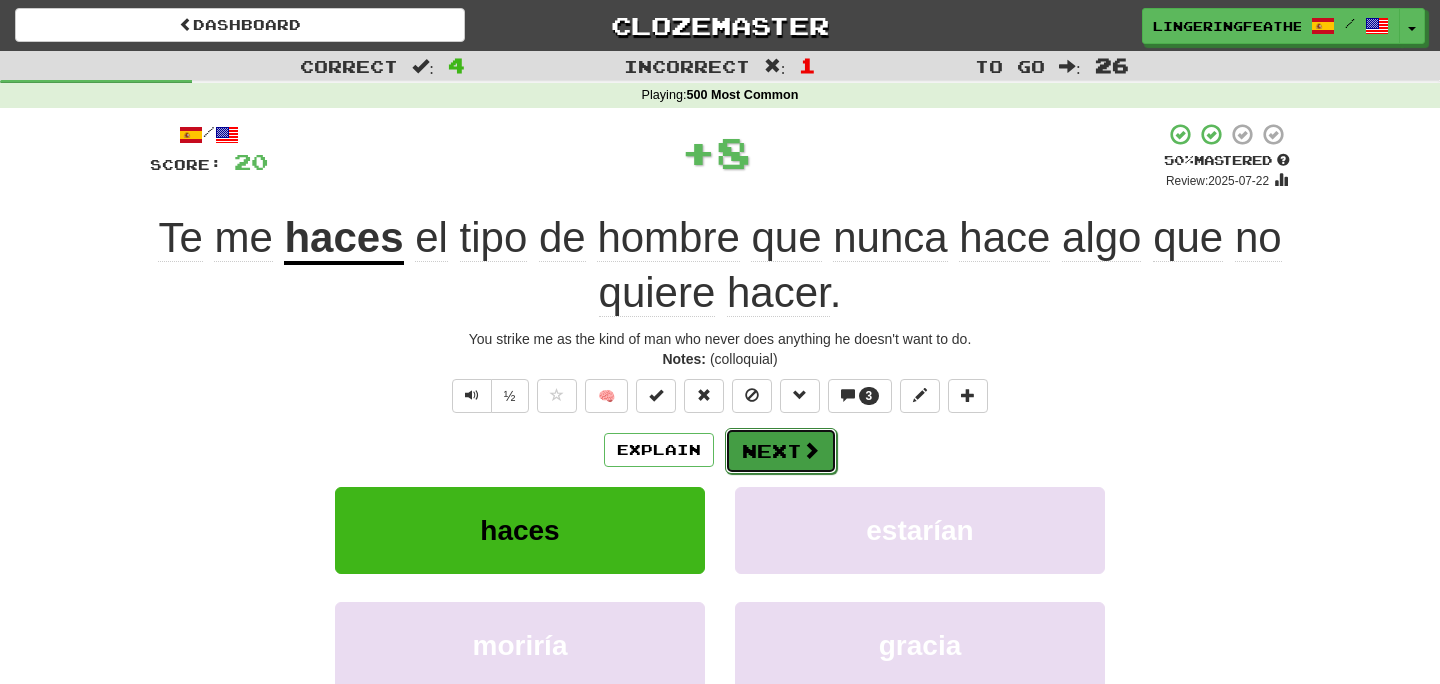 click on "Next" at bounding box center [781, 451] 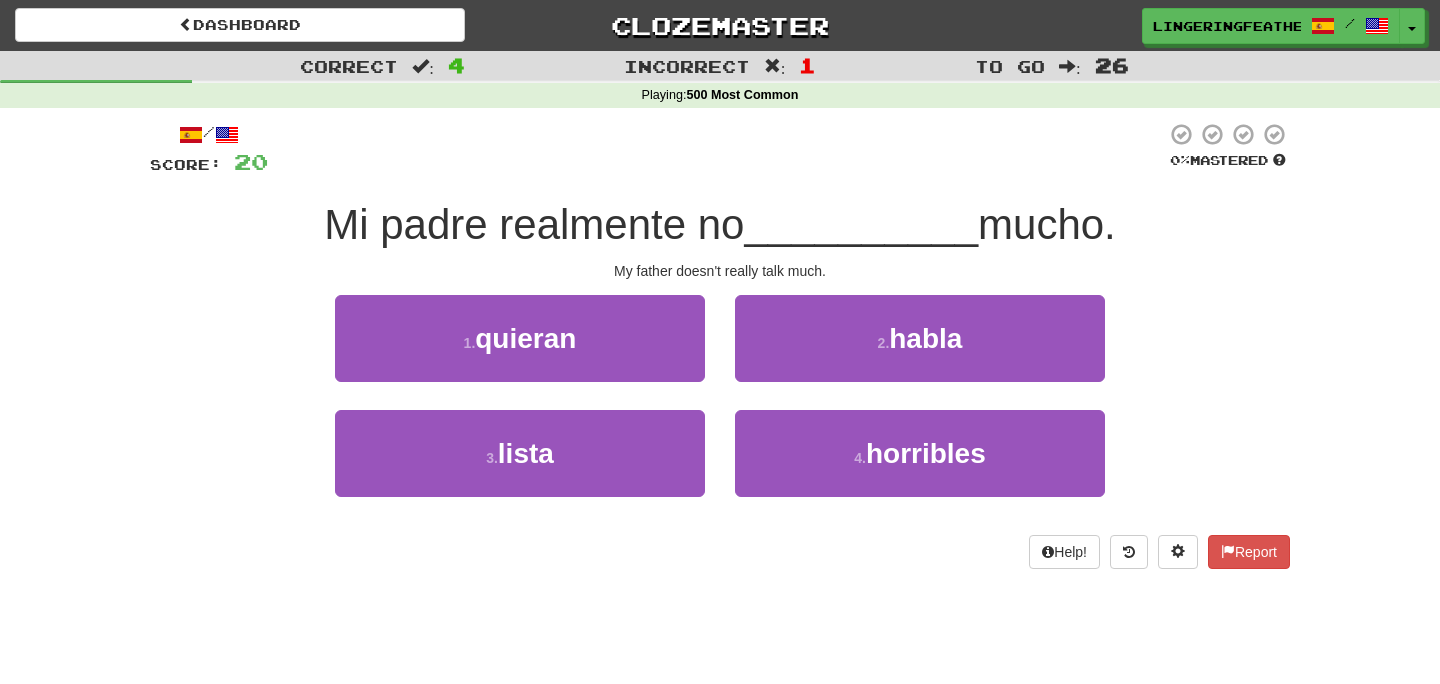 click on "2 .  habla" at bounding box center (920, 352) 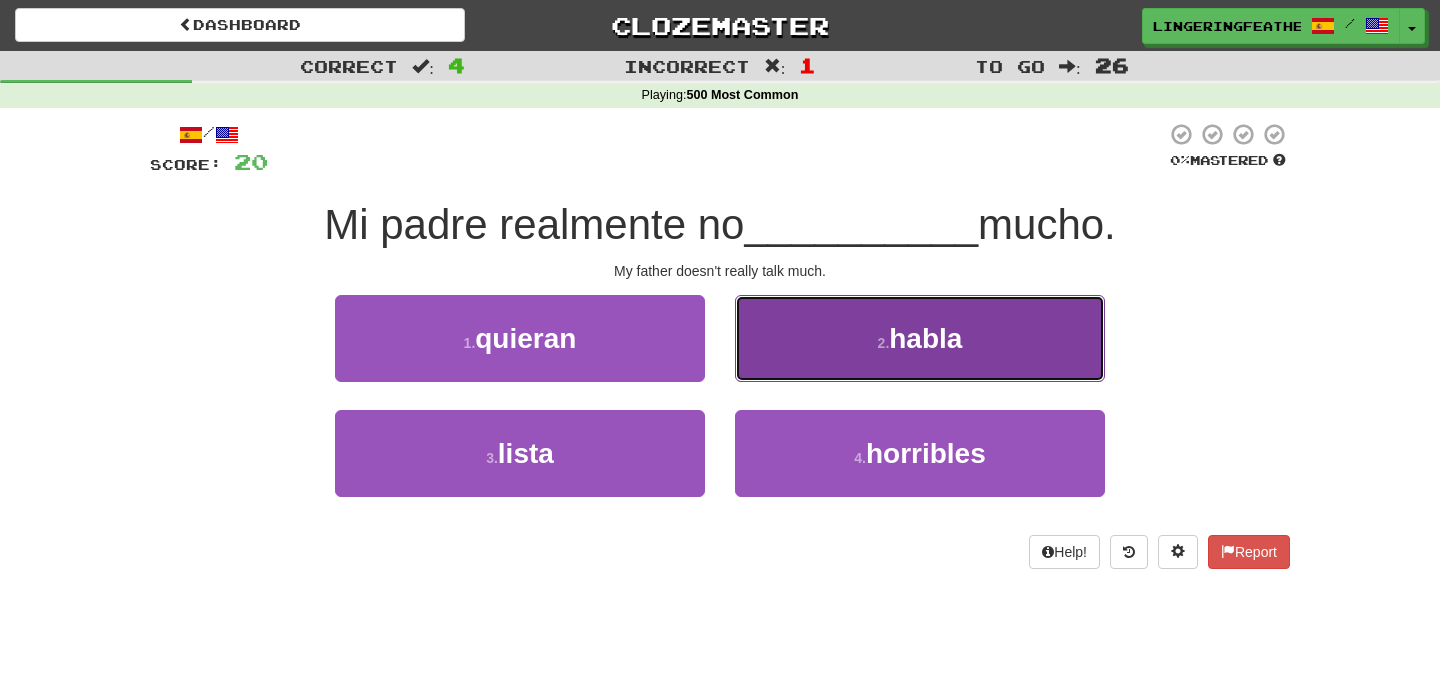 click on "2 .  habla" at bounding box center [920, 338] 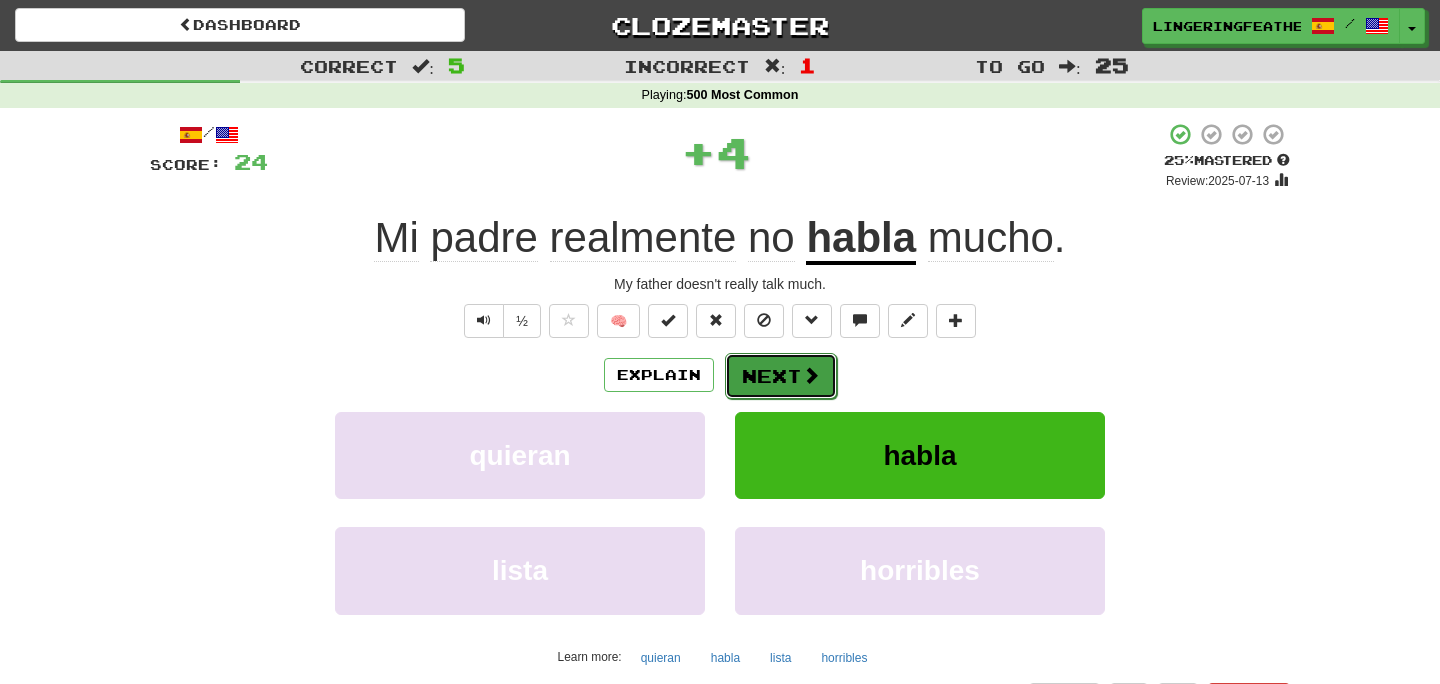 click on "Next" at bounding box center [781, 376] 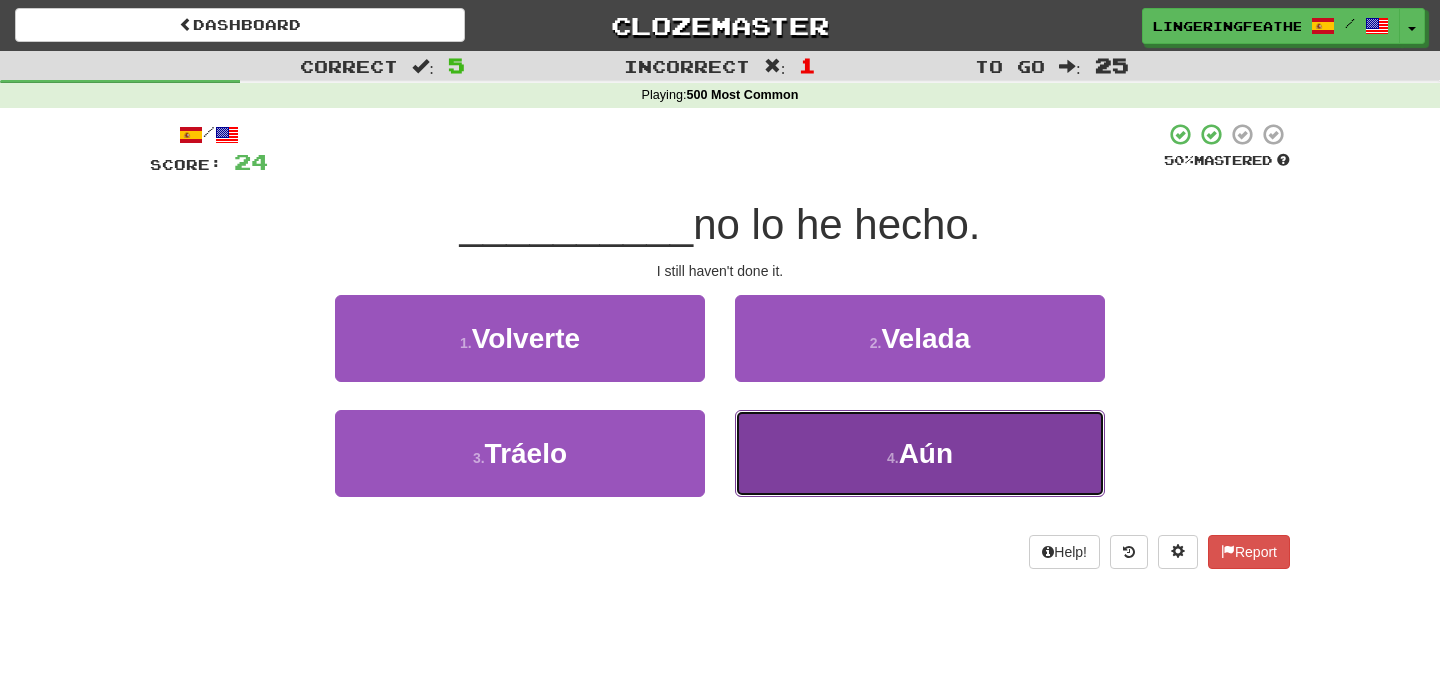 click on "4 .  Aún" at bounding box center (920, 453) 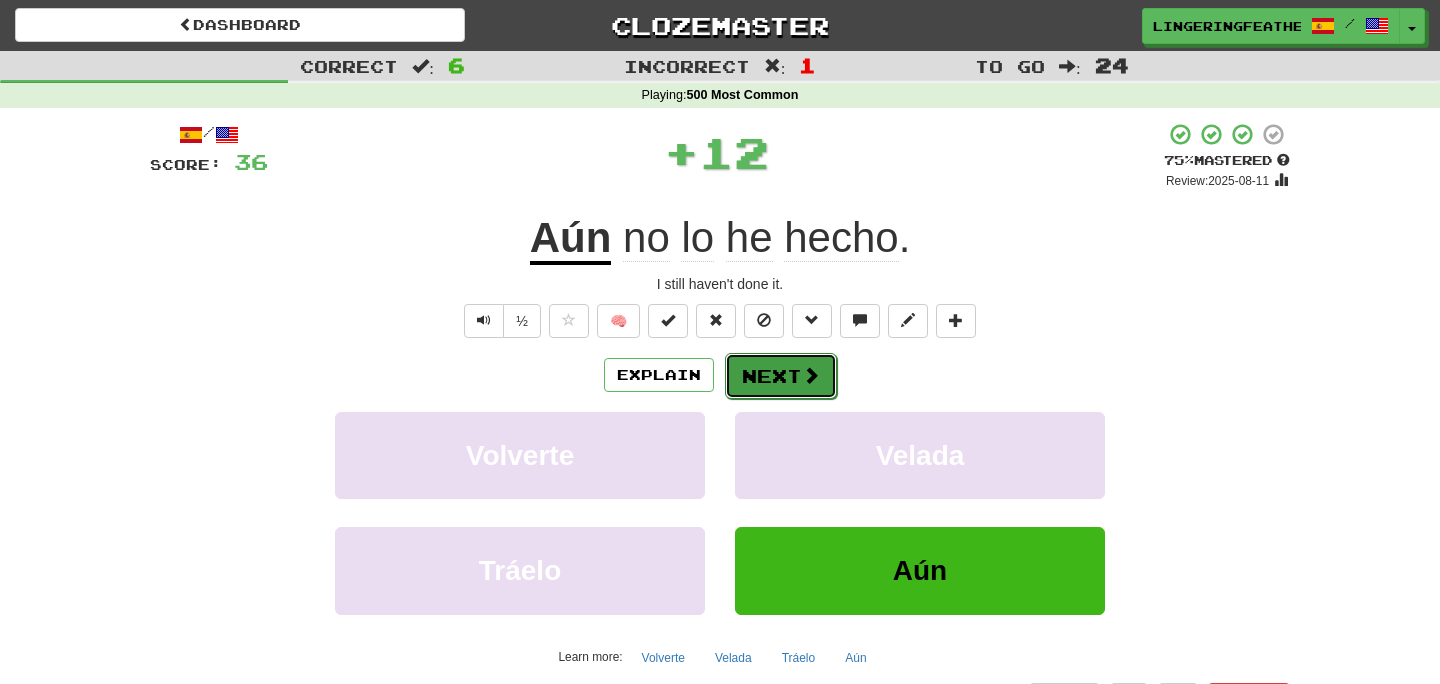 click on "Next" at bounding box center [781, 376] 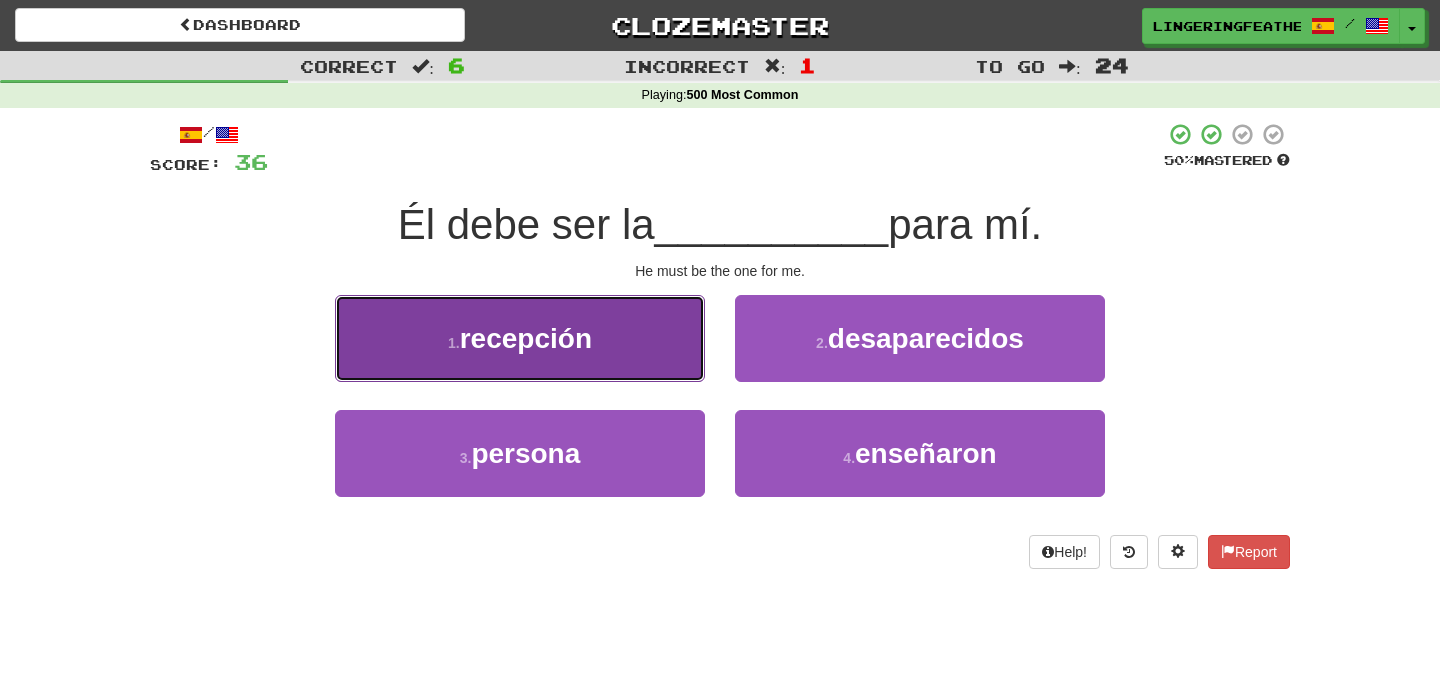 click on "1 .  recepción" at bounding box center (520, 338) 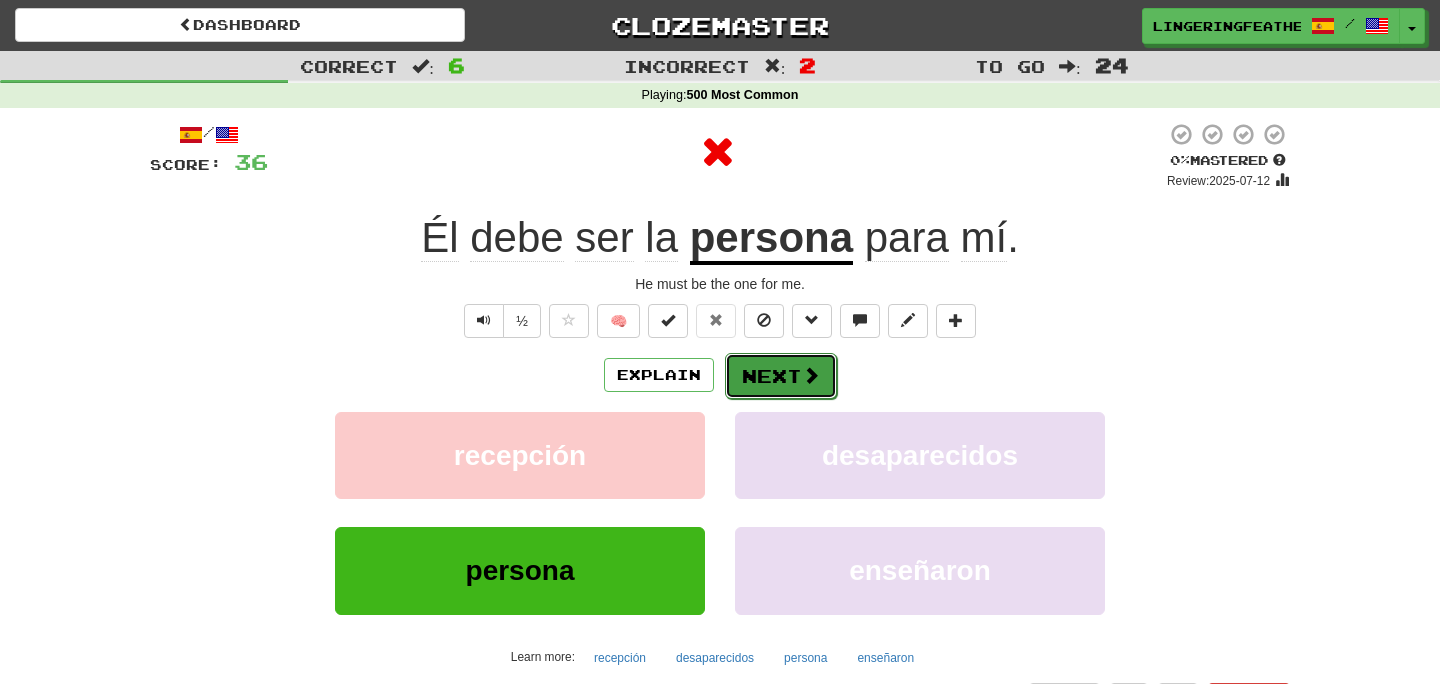 click on "Next" at bounding box center [781, 376] 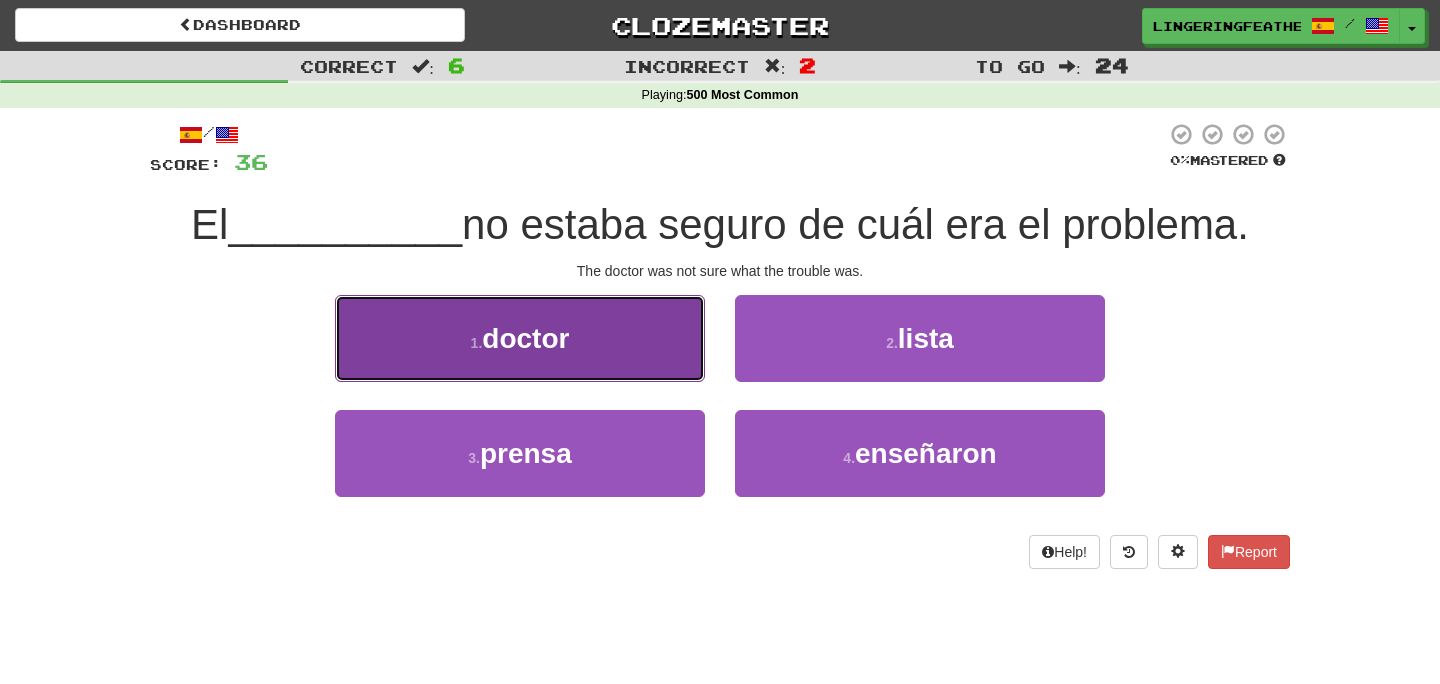 click on "1 .  doctor" at bounding box center (520, 338) 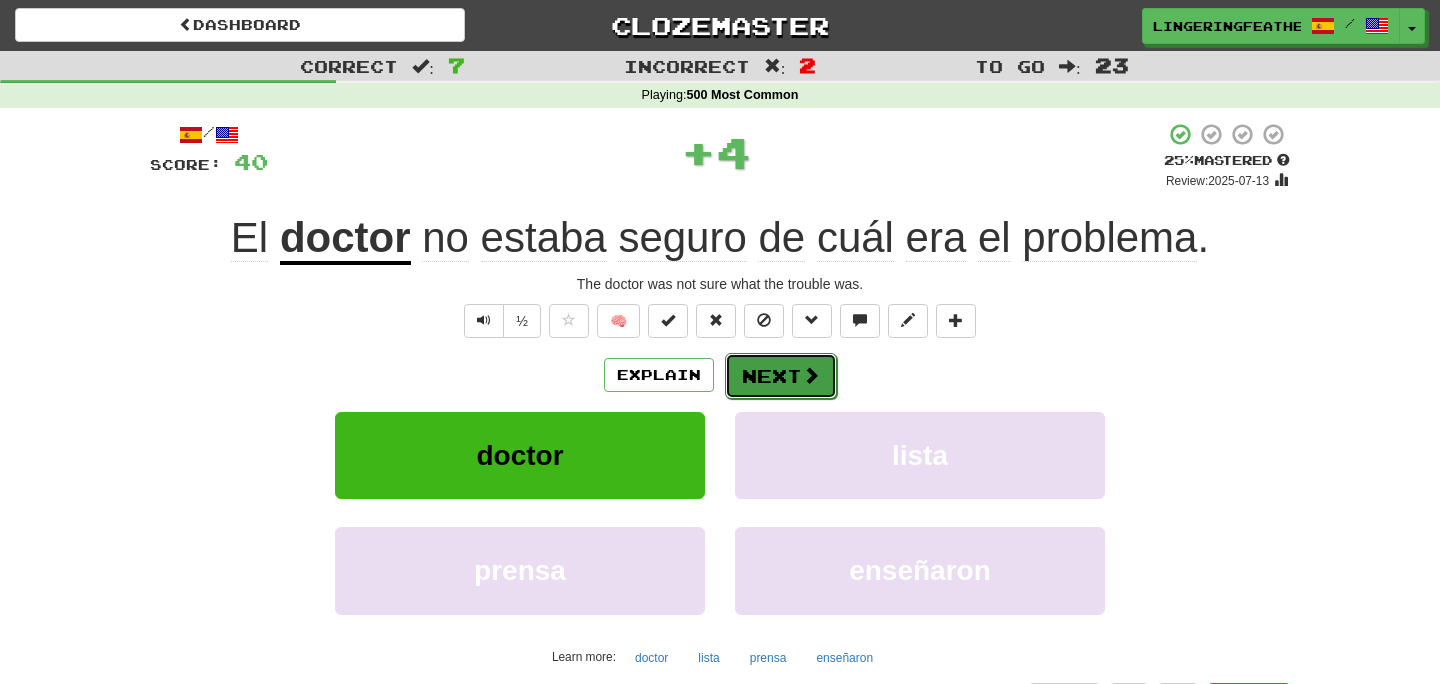 click on "Next" at bounding box center (781, 376) 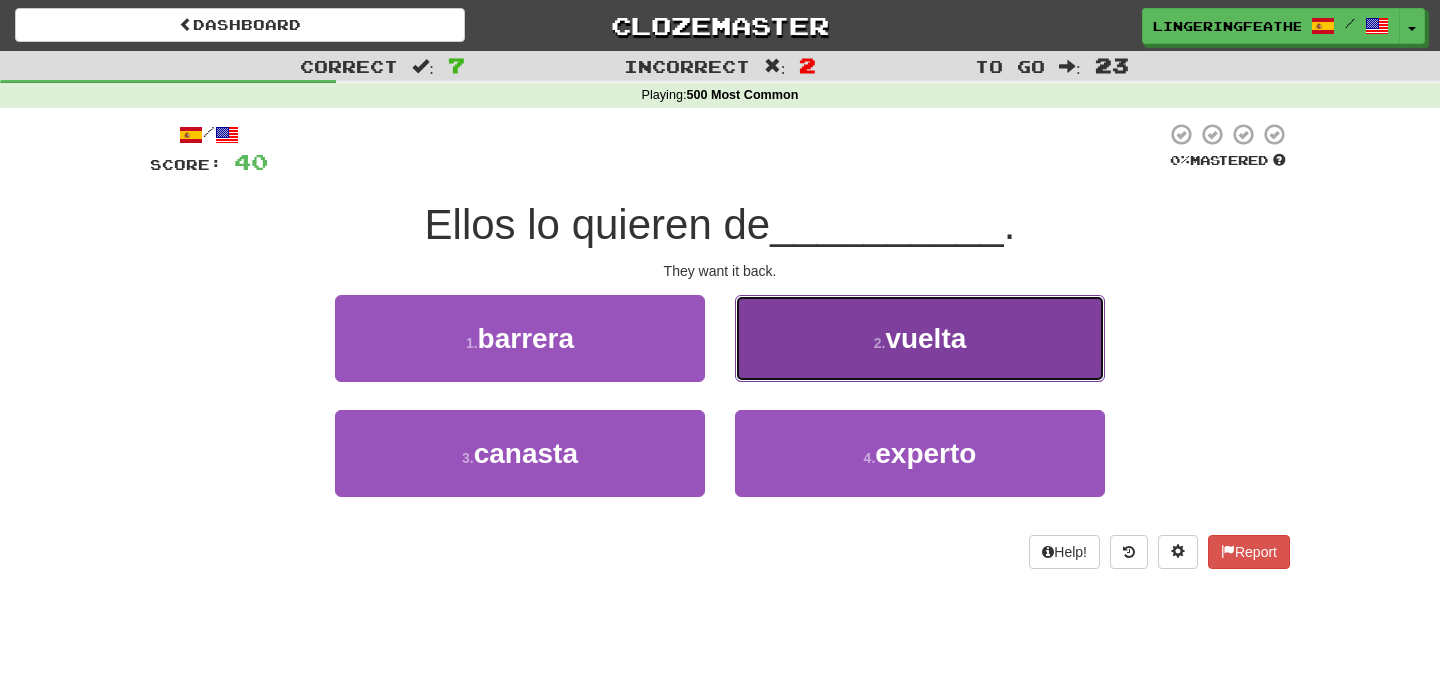 click on "2 .  vuelta" at bounding box center [920, 338] 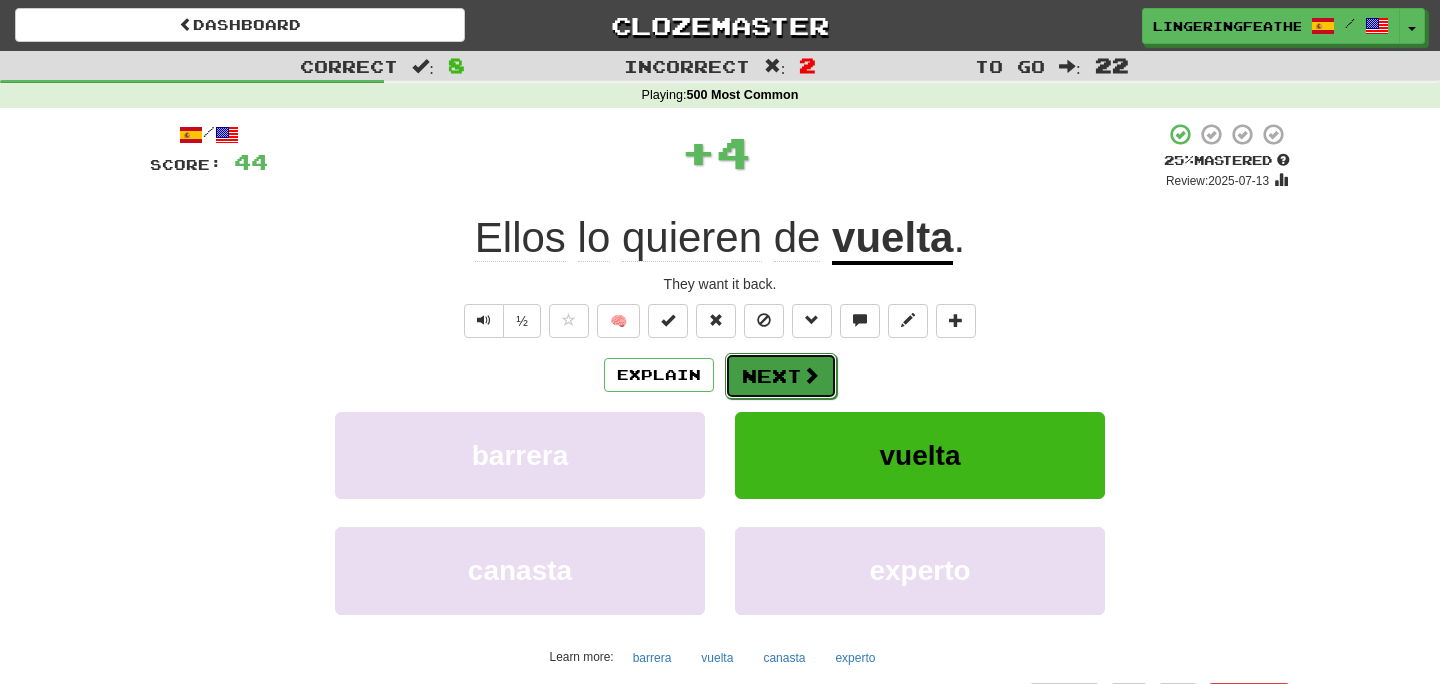 click on "Next" at bounding box center (781, 376) 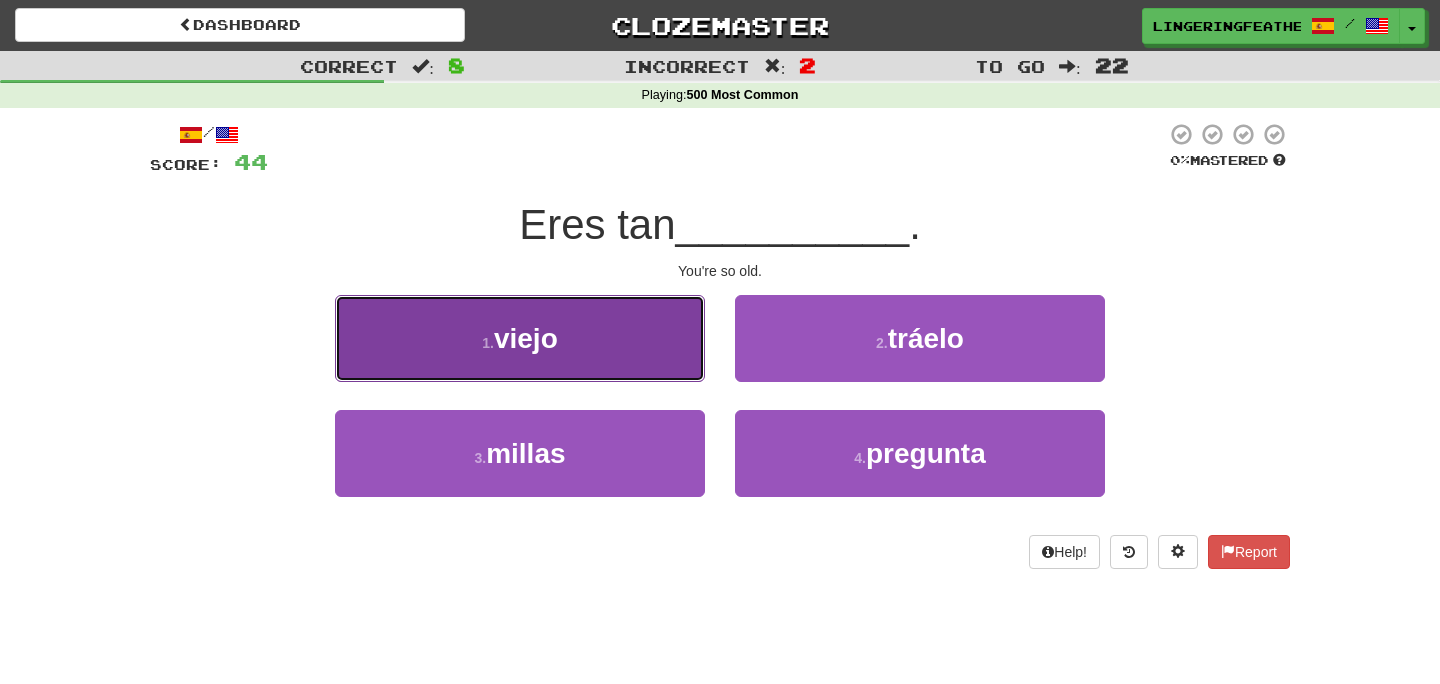 click on "1 .  viejo" at bounding box center [520, 338] 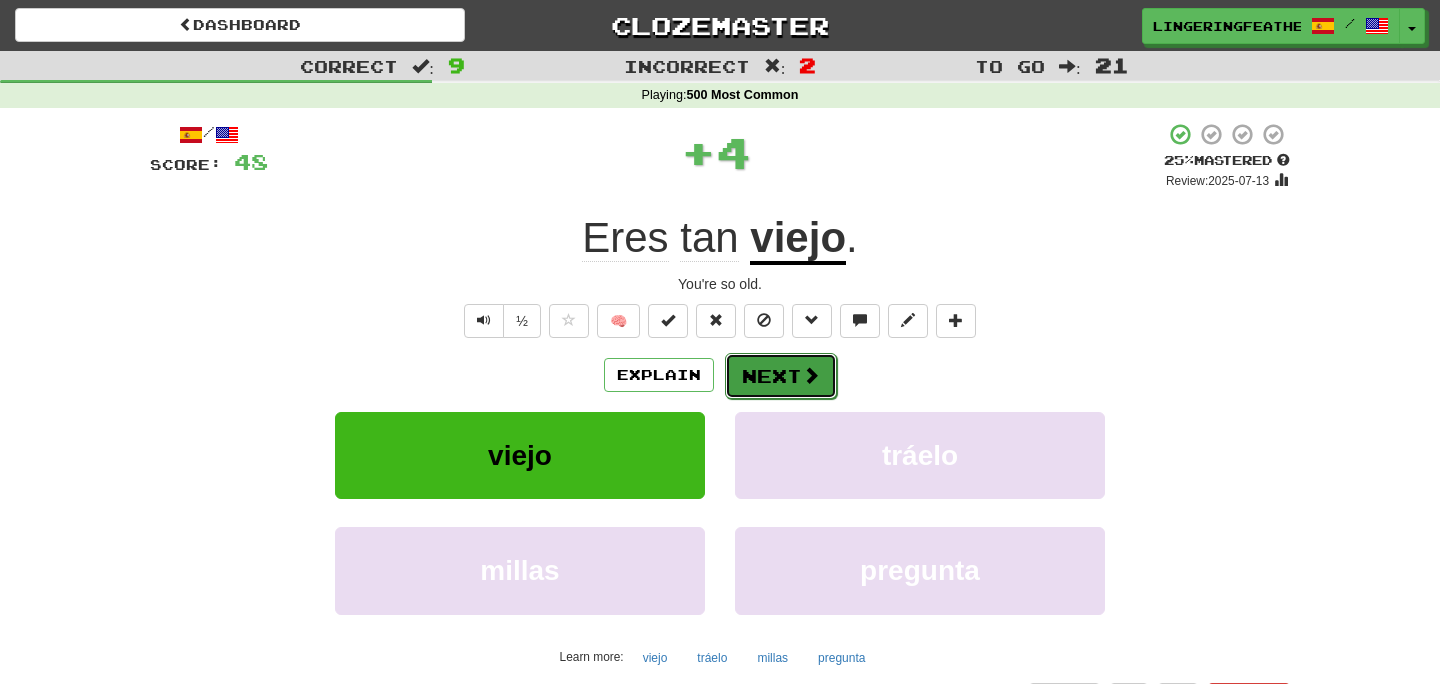 click on "Next" at bounding box center (781, 376) 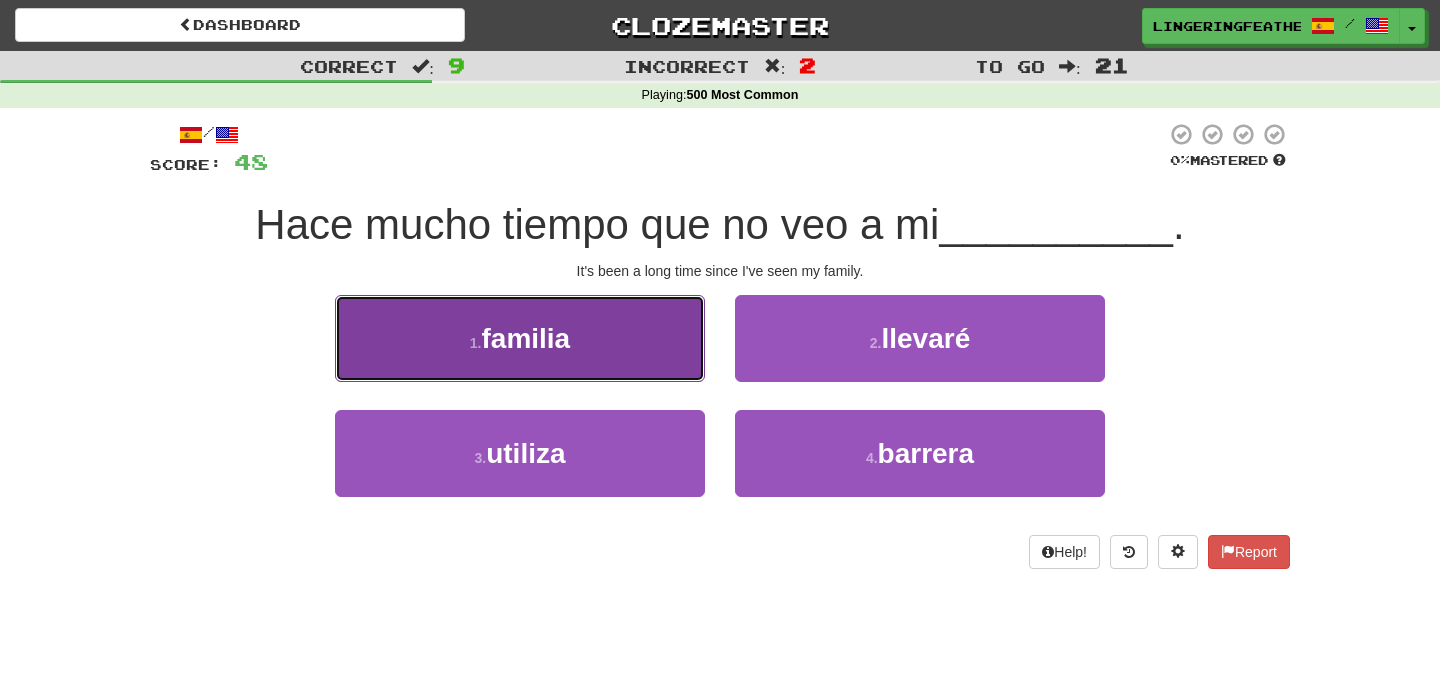 click on "1 .  familia" at bounding box center (520, 338) 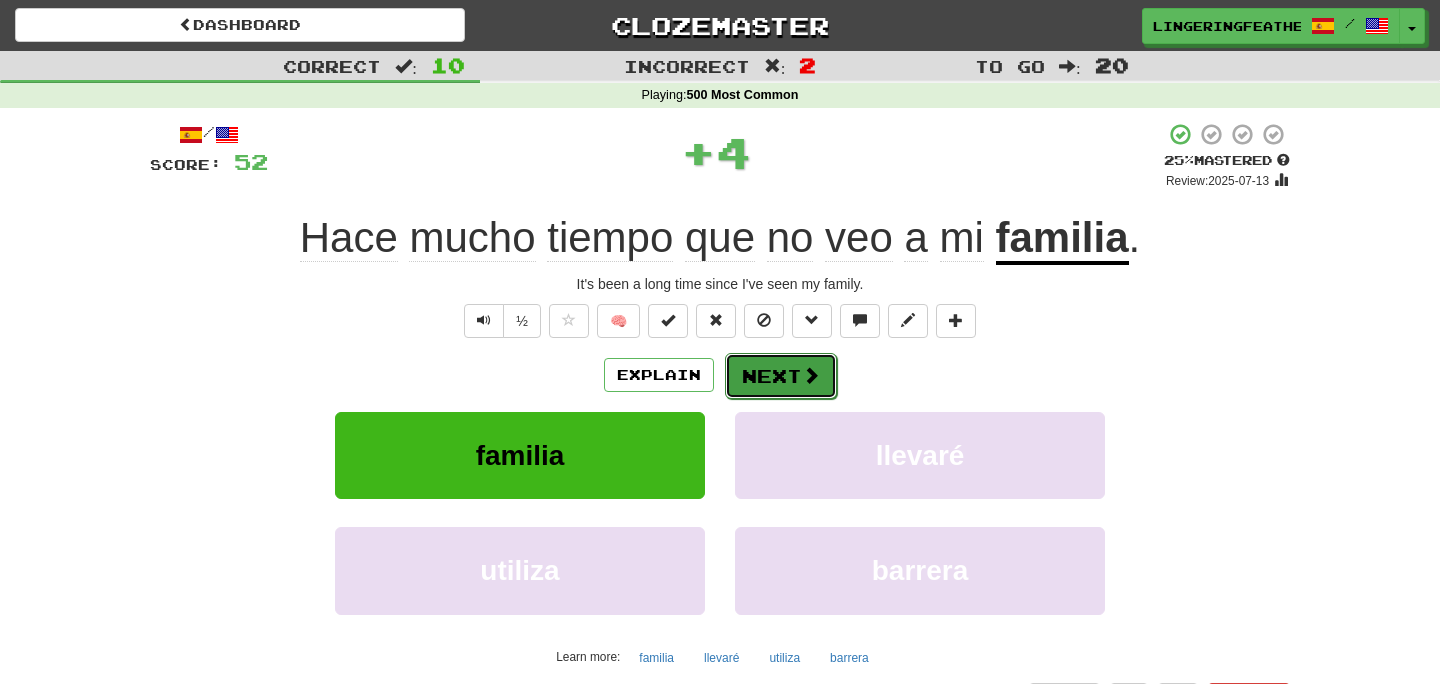 click on "Next" at bounding box center [781, 376] 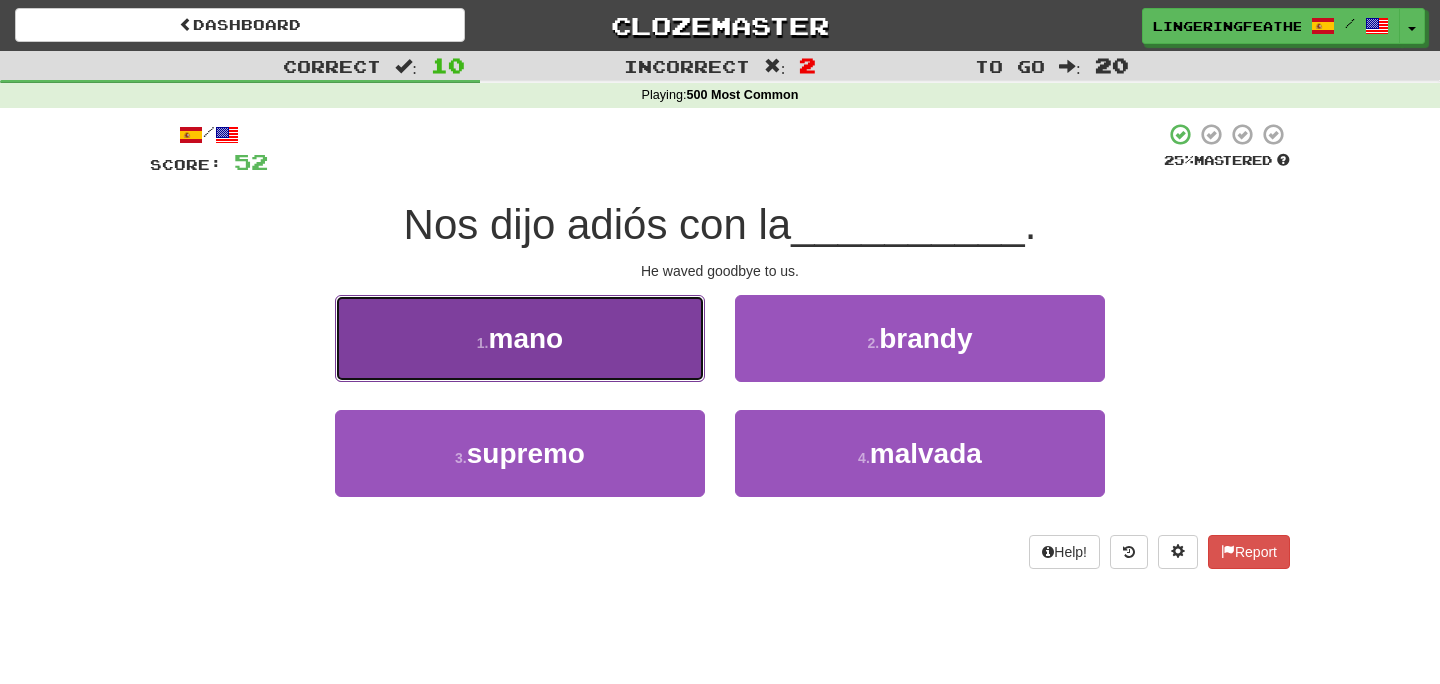 click on "1 .  mano" at bounding box center [520, 338] 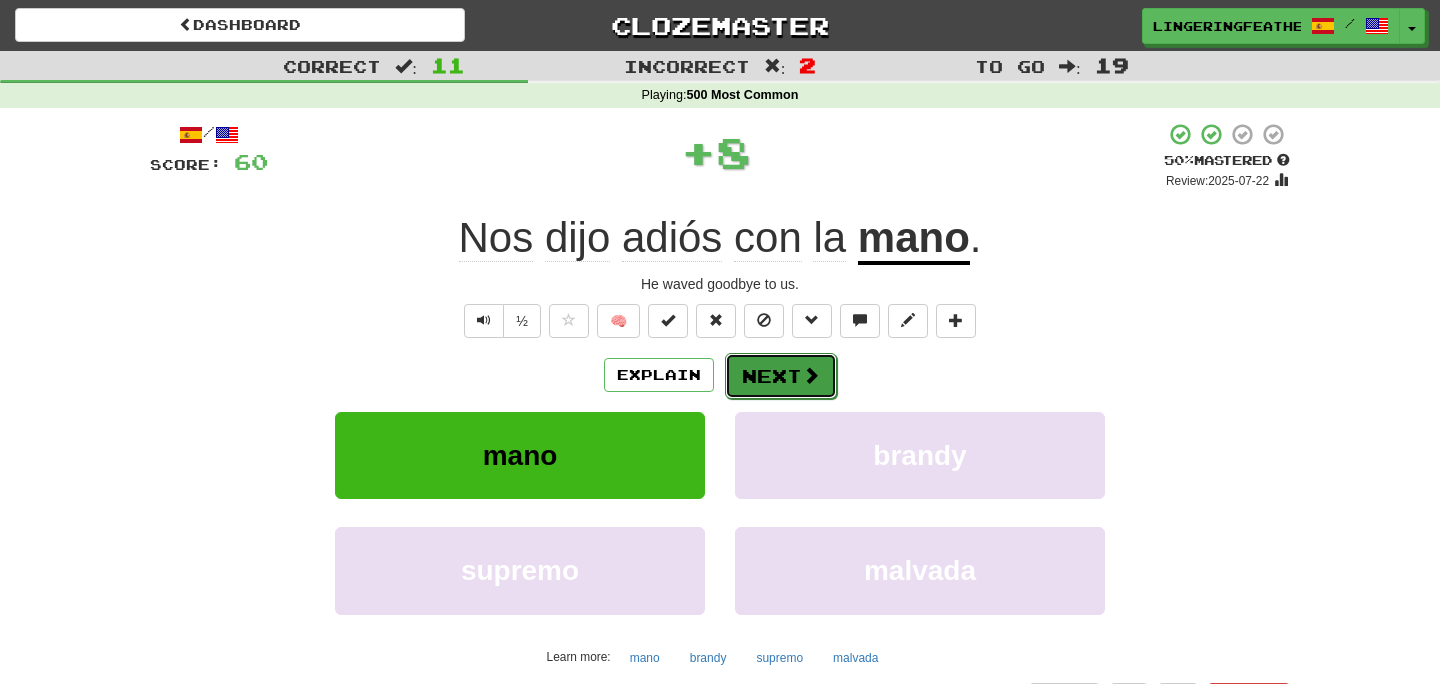 click at bounding box center (811, 375) 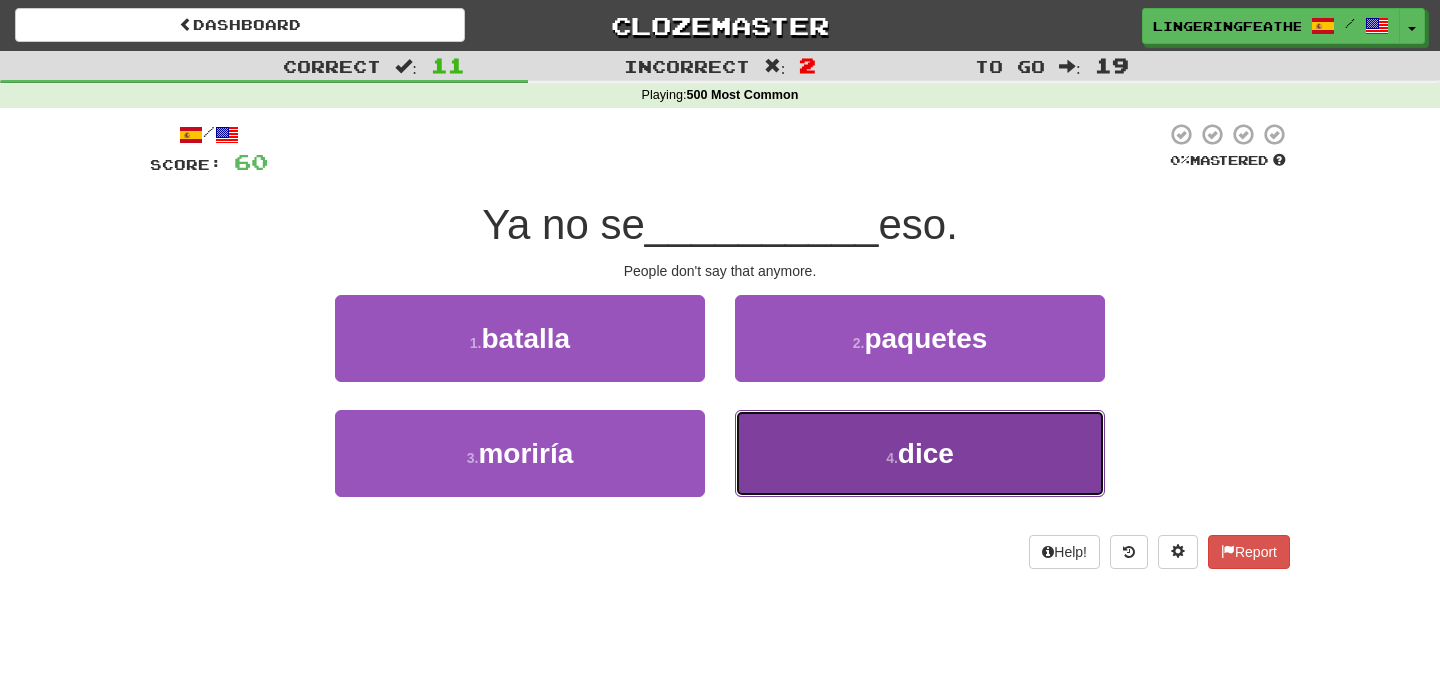 click on "4 .  dice" at bounding box center [920, 453] 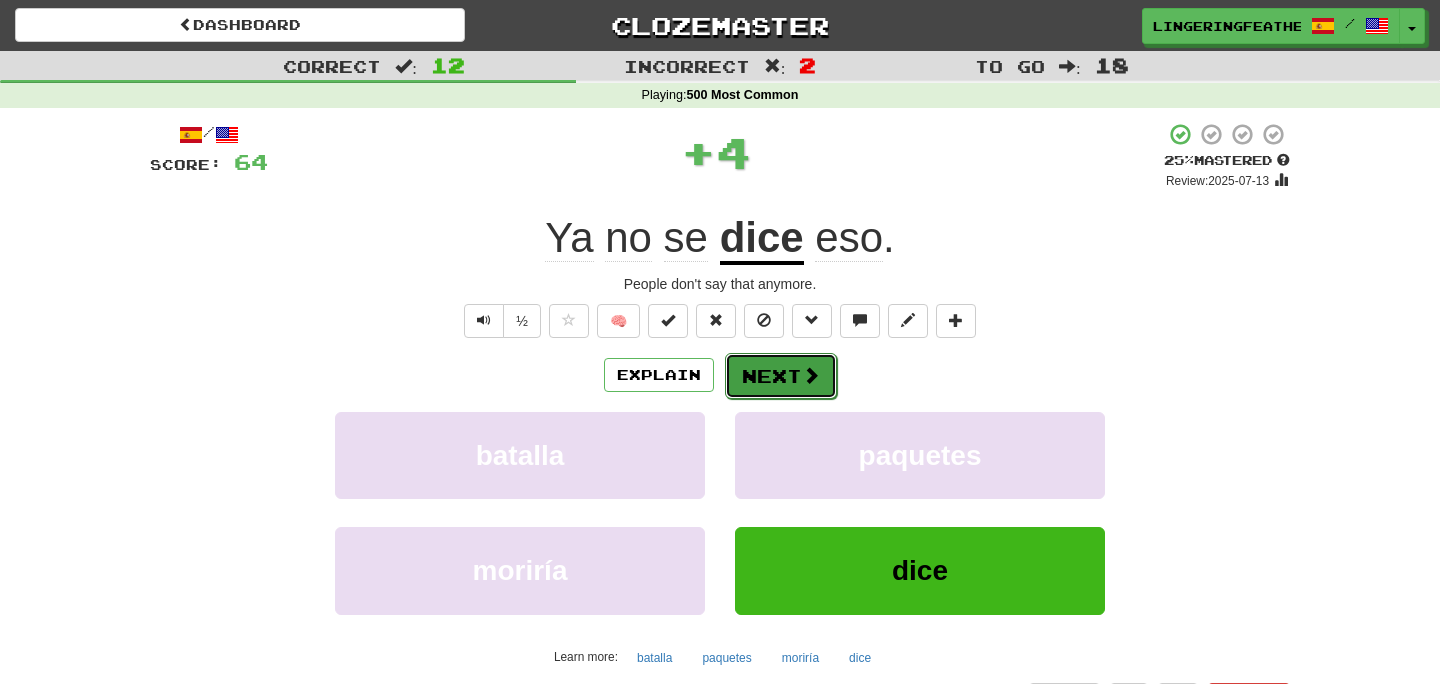 click on "Next" at bounding box center (781, 376) 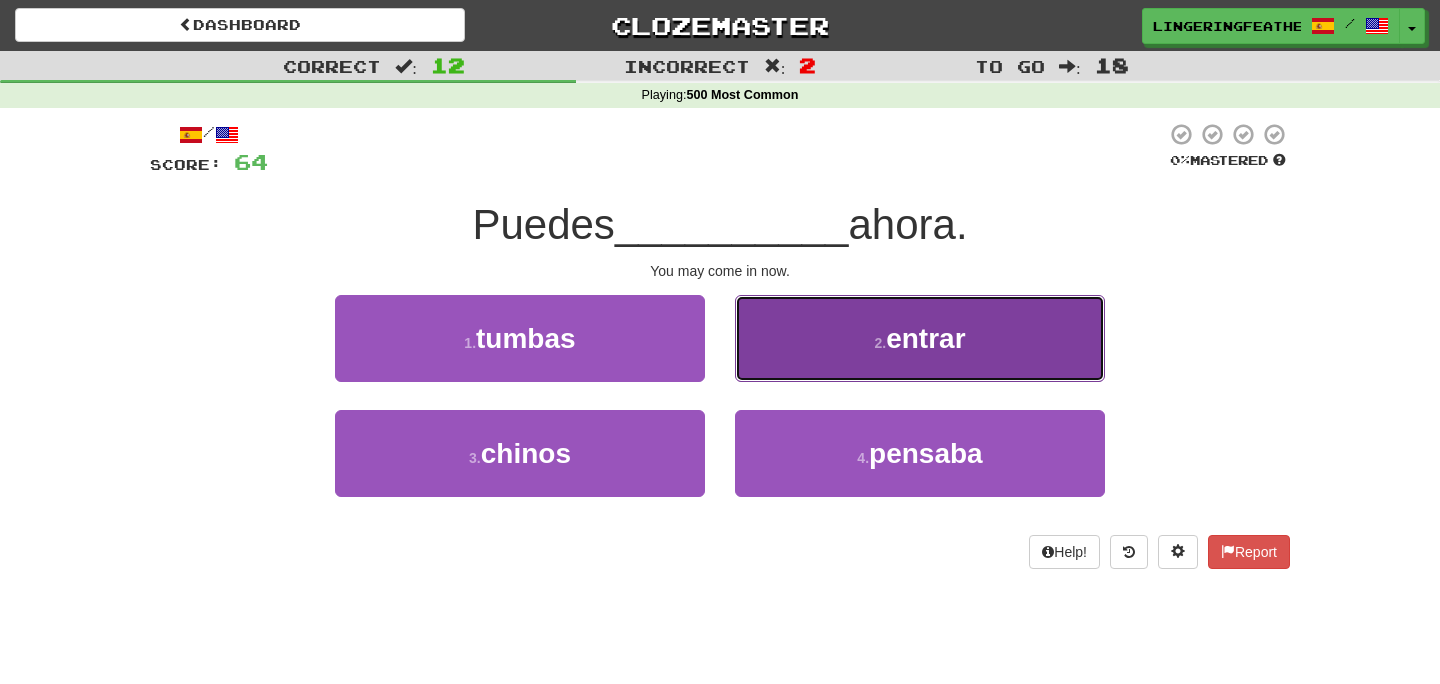click on "2 .  entrar" at bounding box center [920, 338] 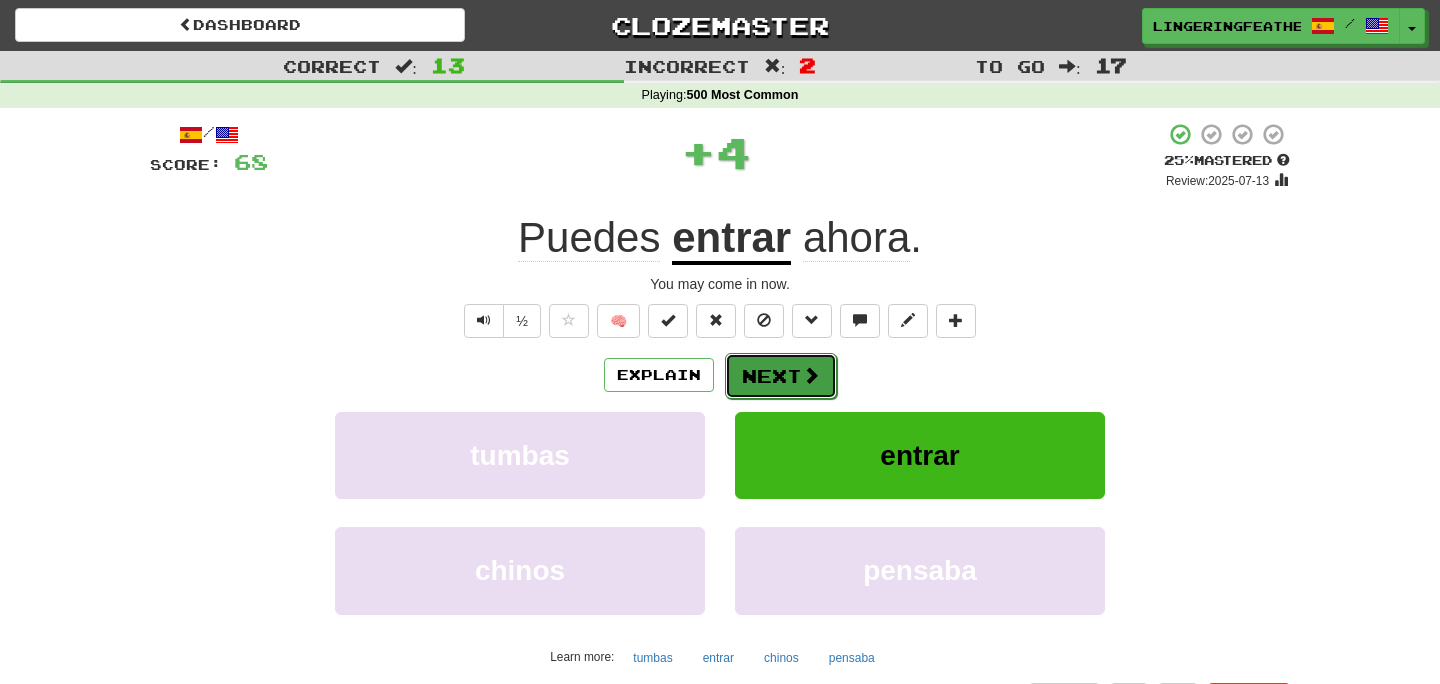 click on "Next" at bounding box center [781, 376] 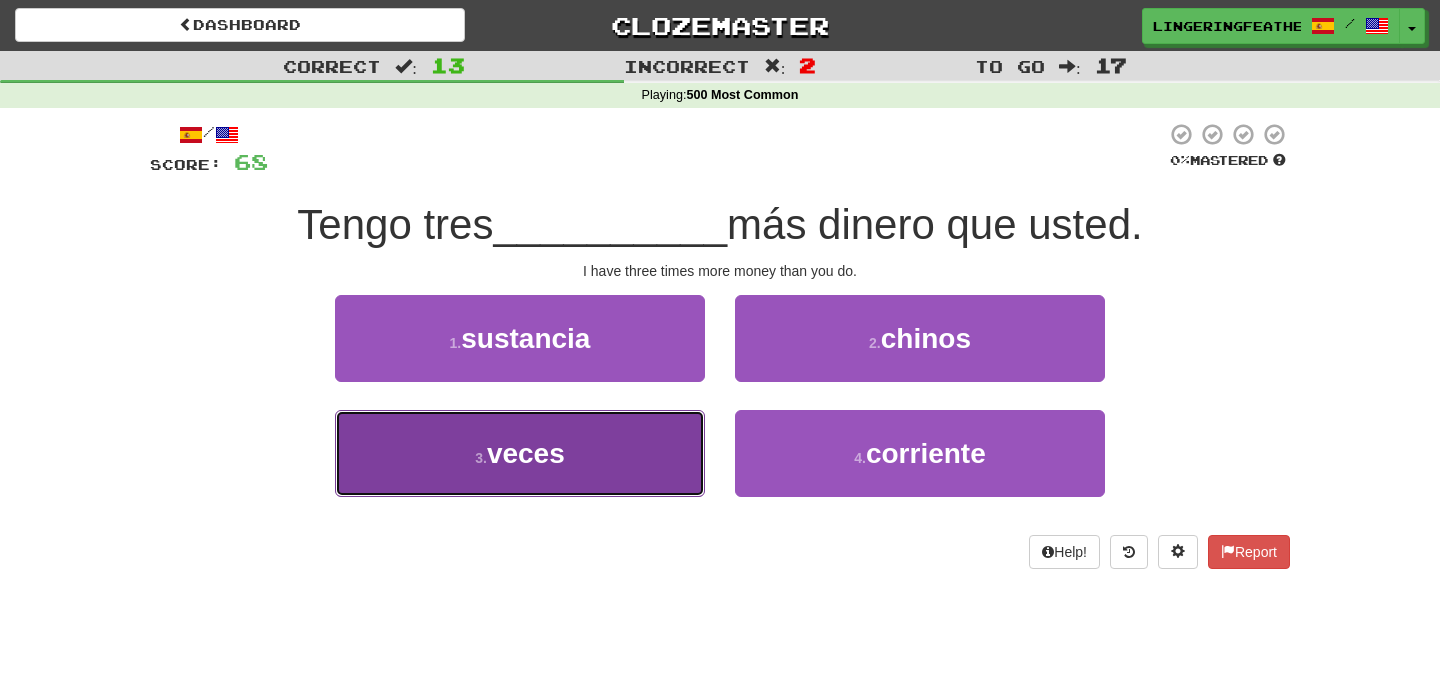 click on "3 .  veces" at bounding box center [520, 453] 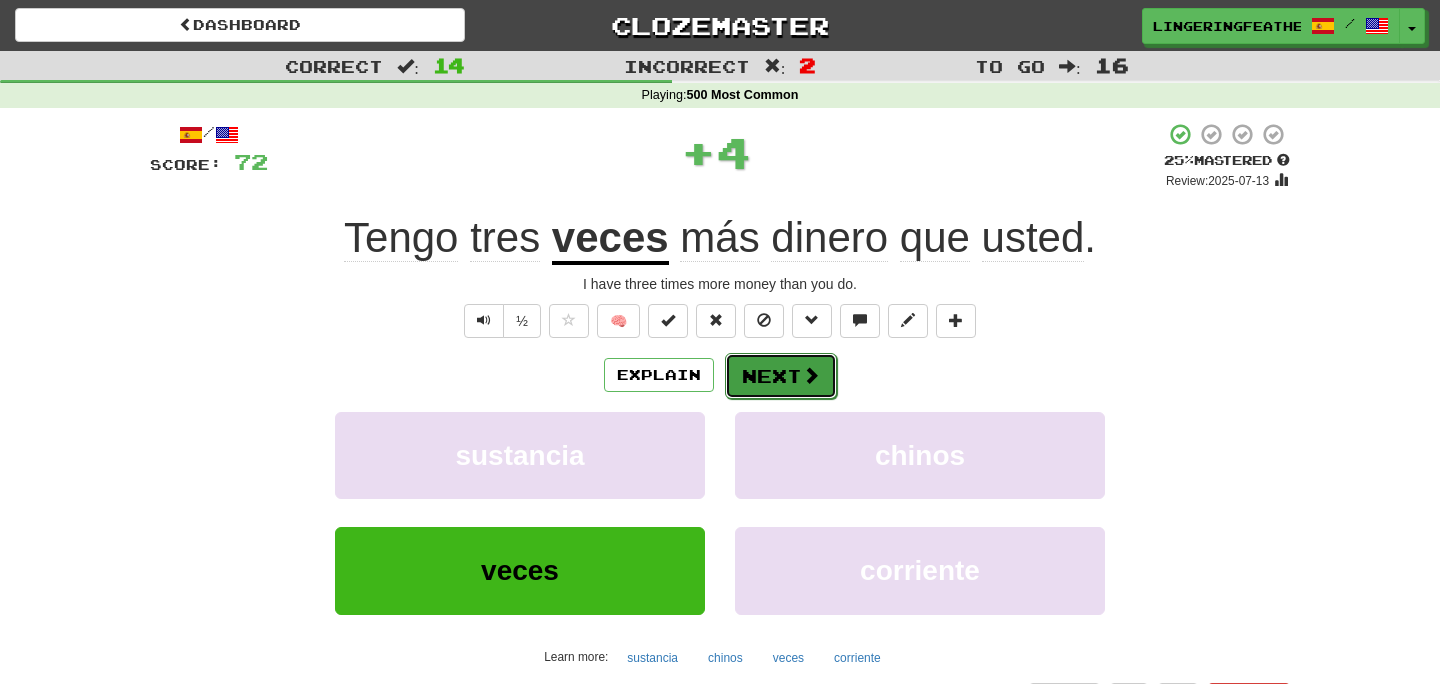 click on "Next" at bounding box center [781, 376] 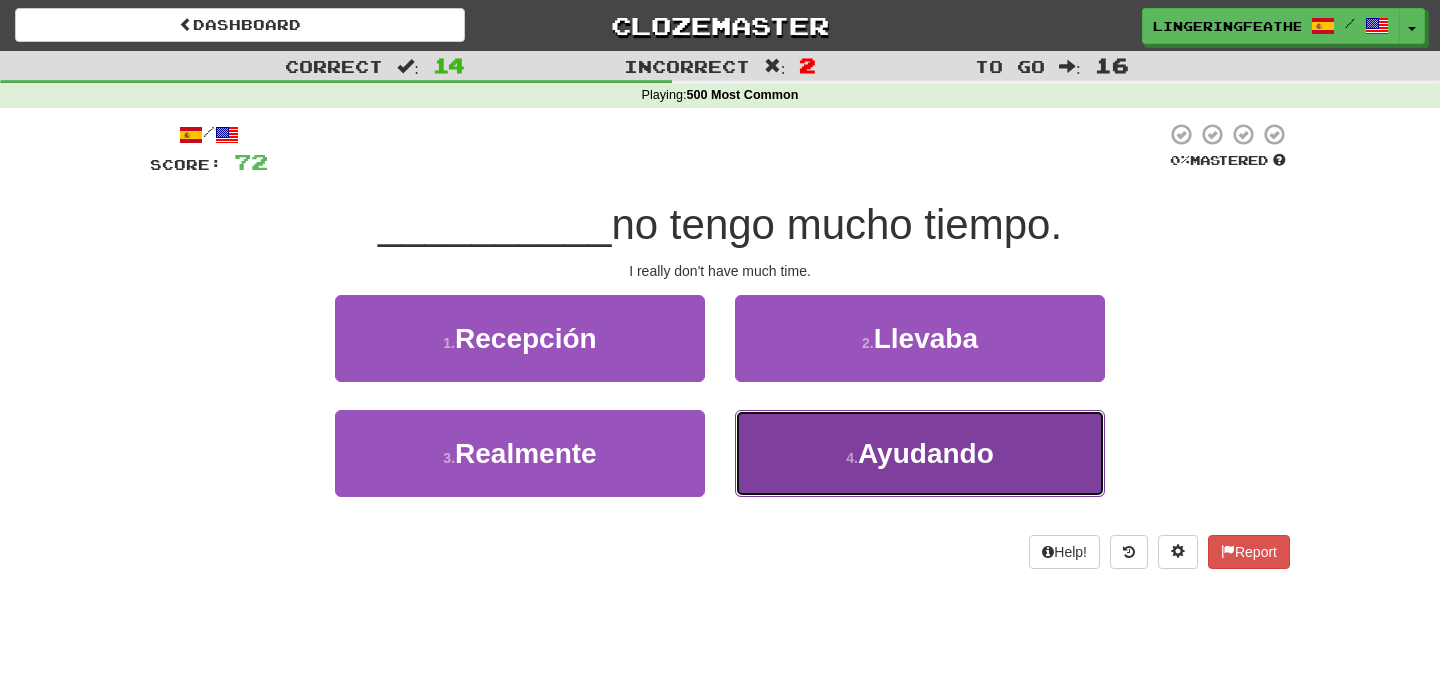 click on "4 .  Ayudando" at bounding box center (920, 453) 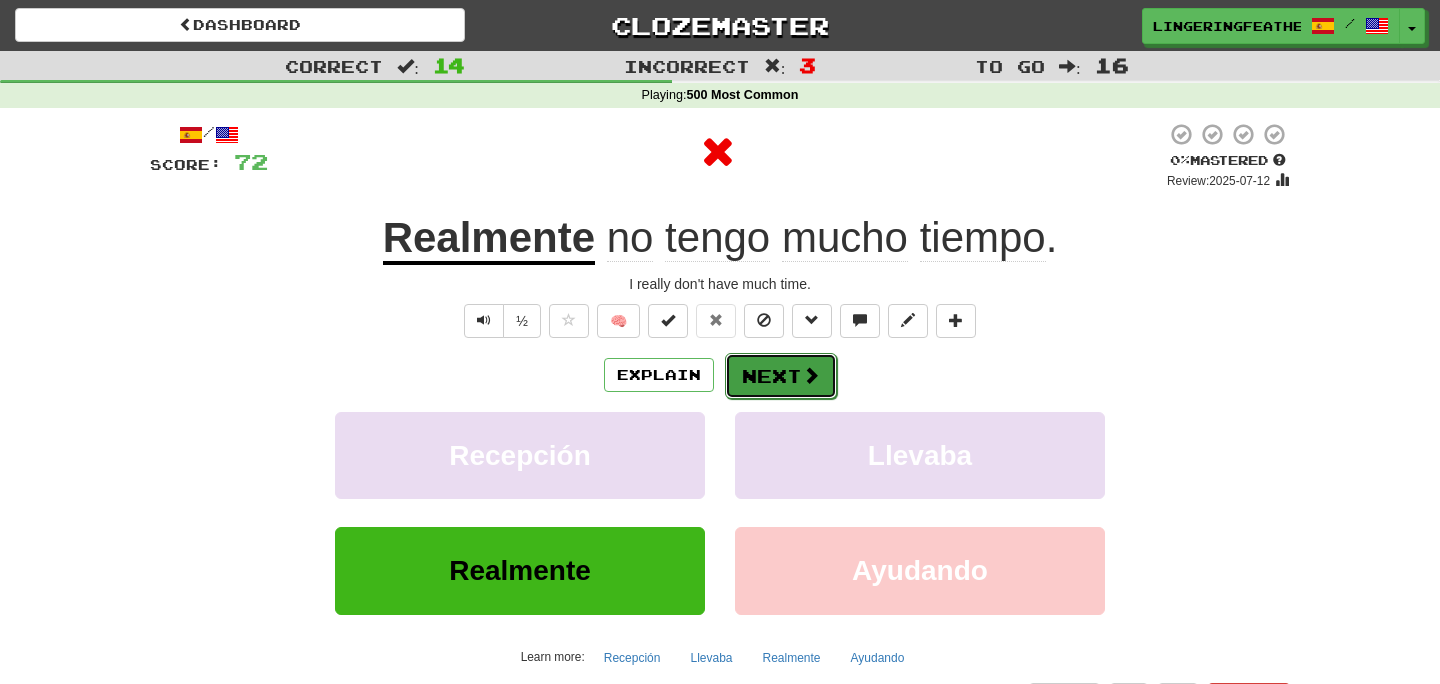 click on "Next" at bounding box center [781, 376] 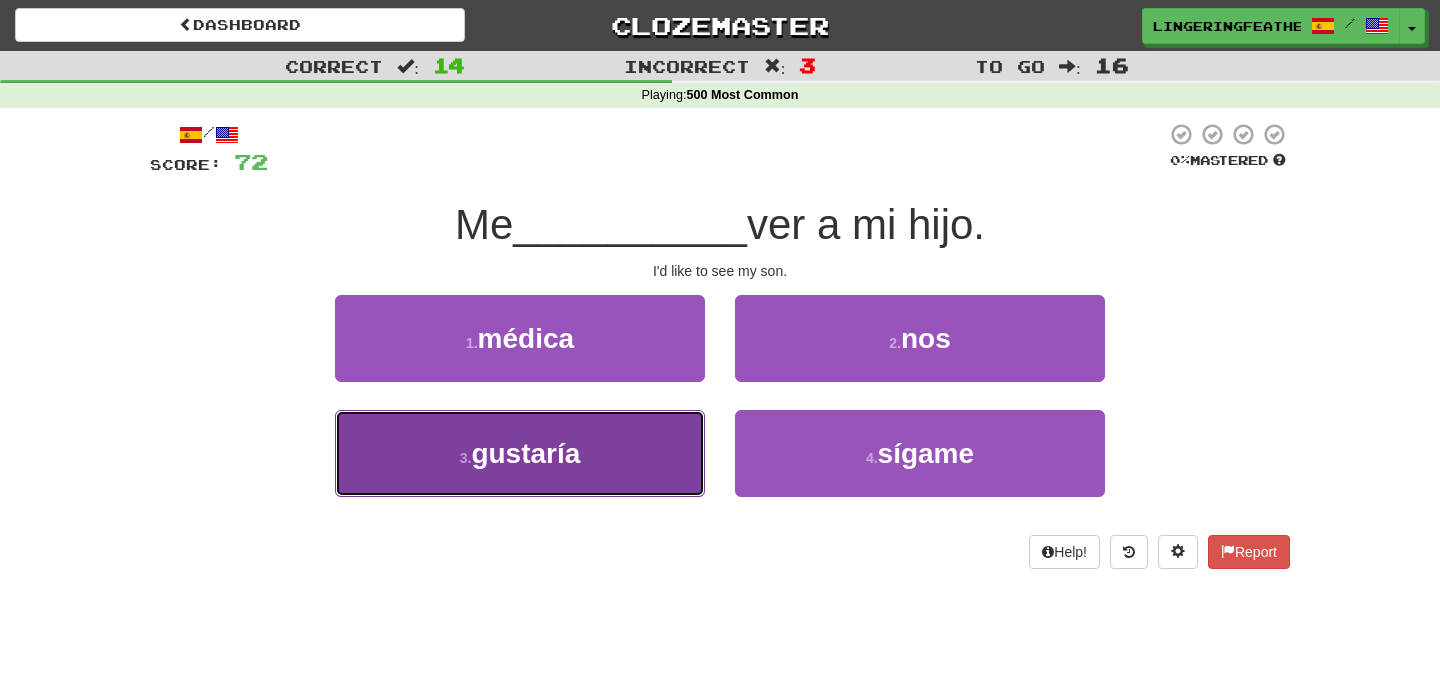 click on "3 .  gustaría" at bounding box center (520, 453) 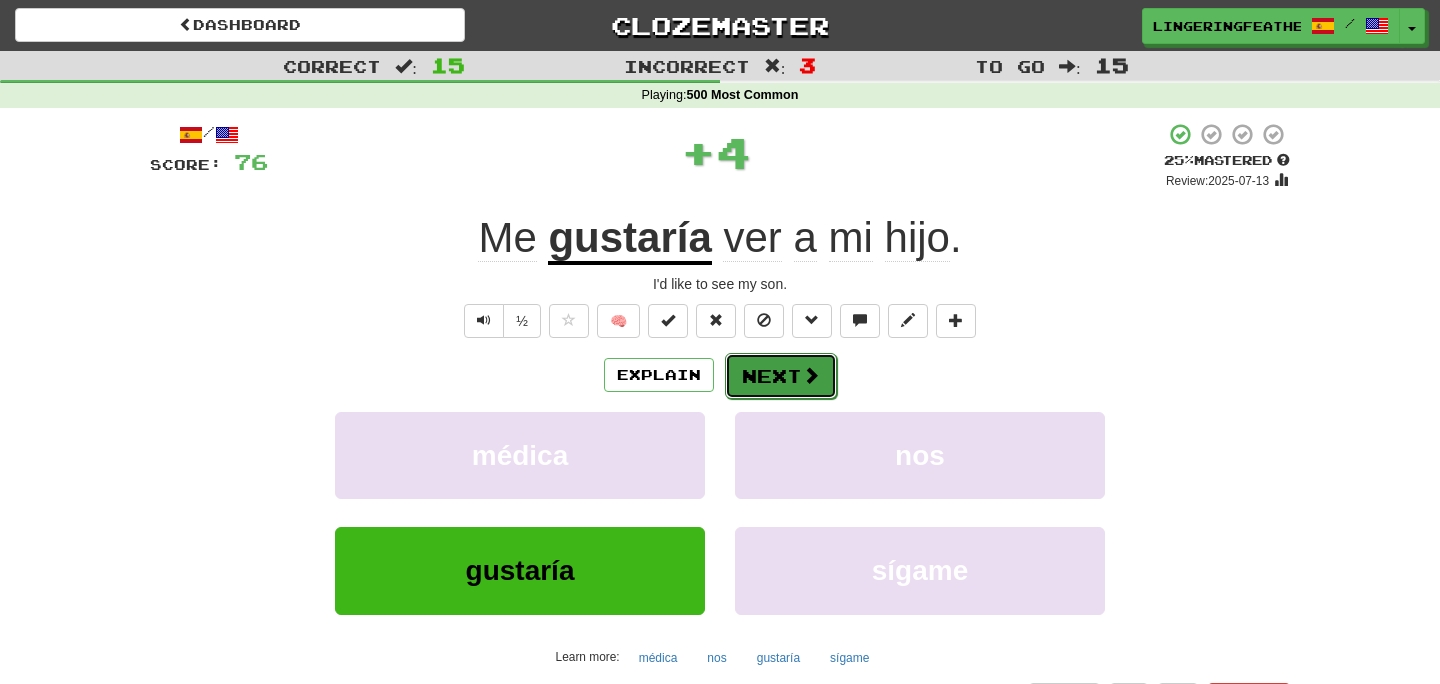 click on "Next" at bounding box center (781, 376) 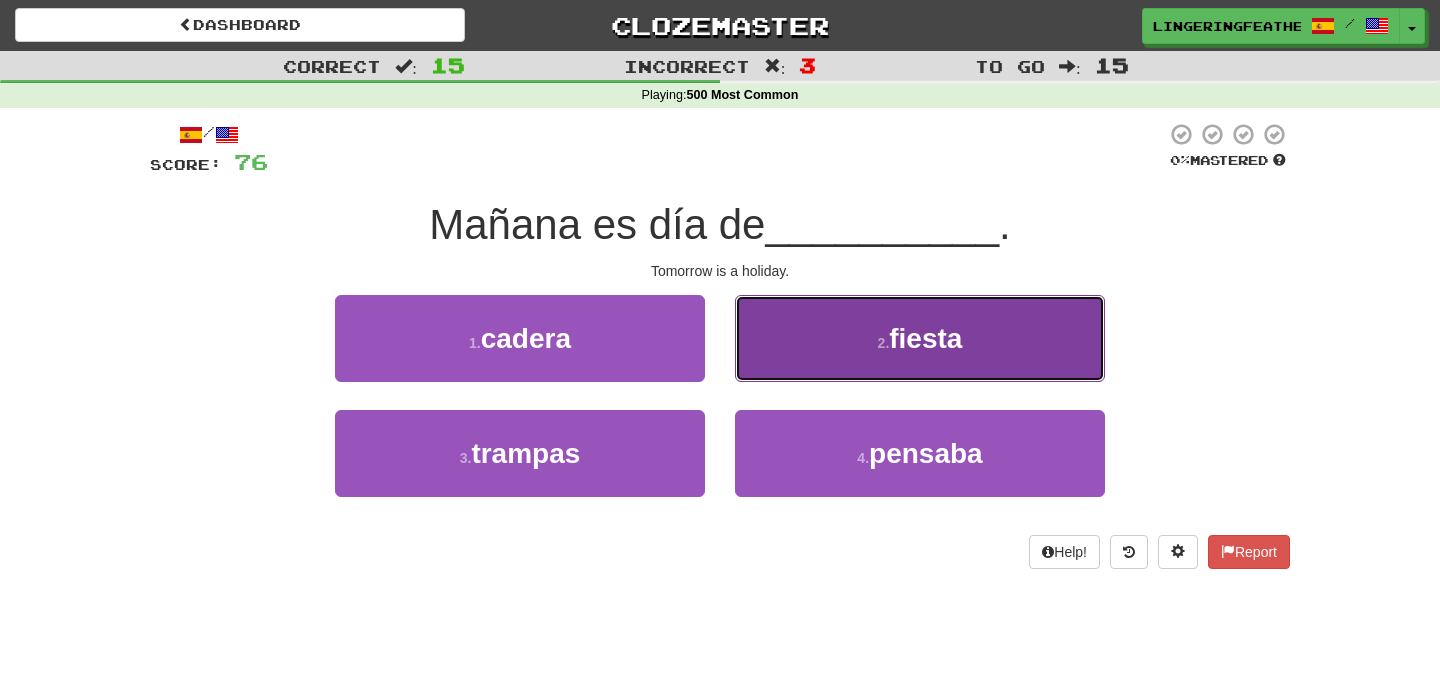 click on "2 .  fiesta" at bounding box center [920, 338] 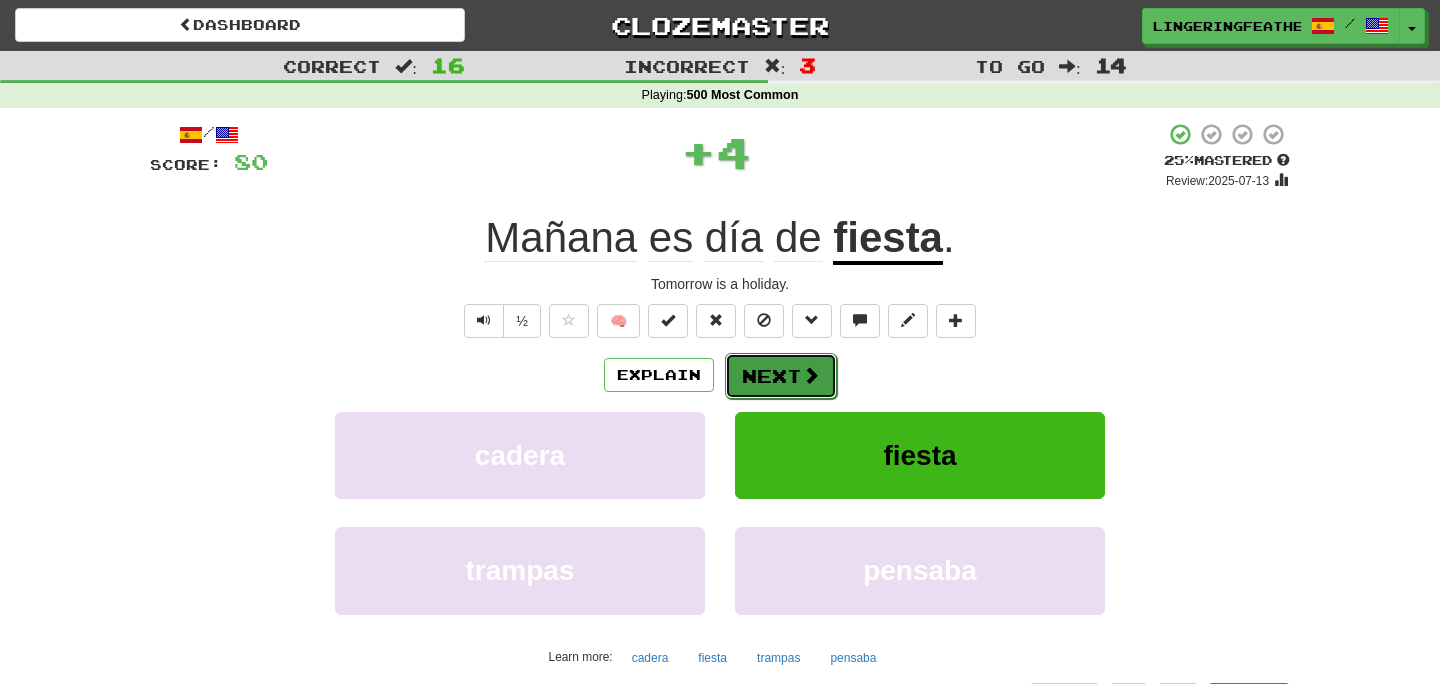 click on "Next" at bounding box center [781, 376] 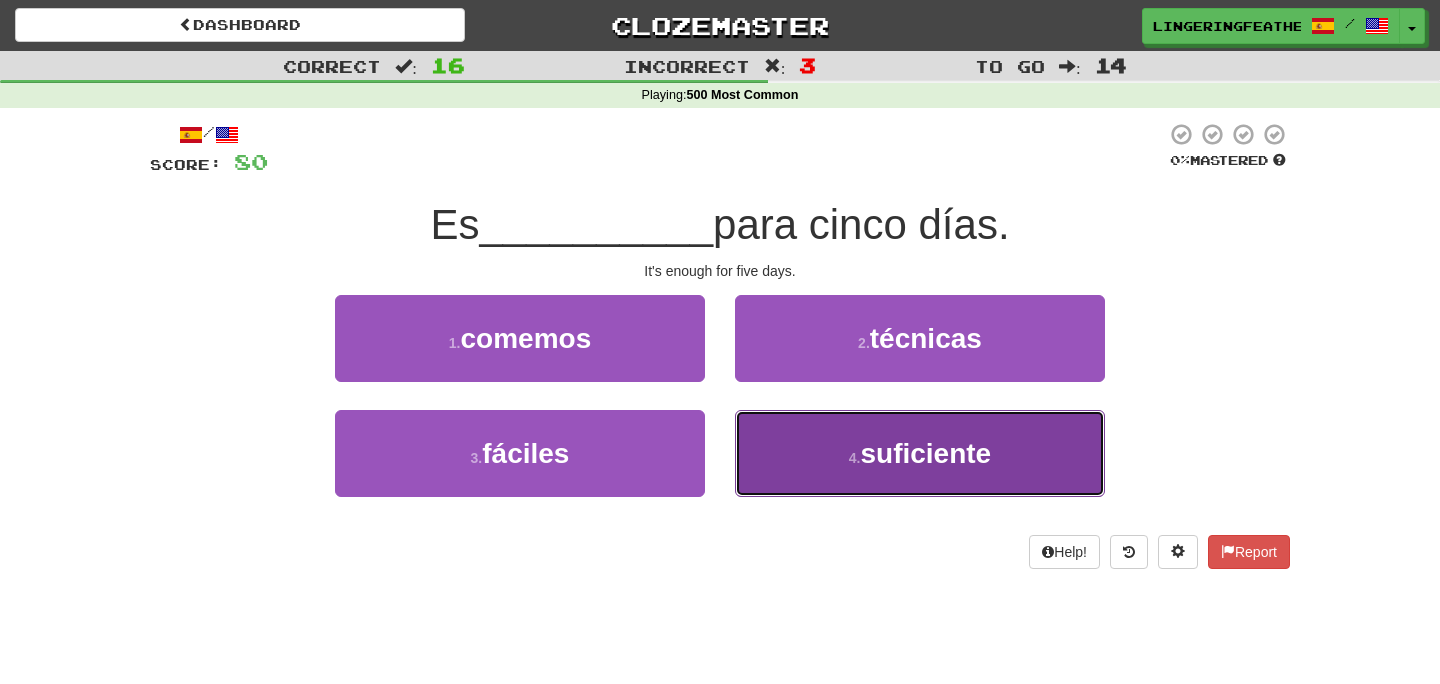 click on "4 .  suficiente" at bounding box center [920, 453] 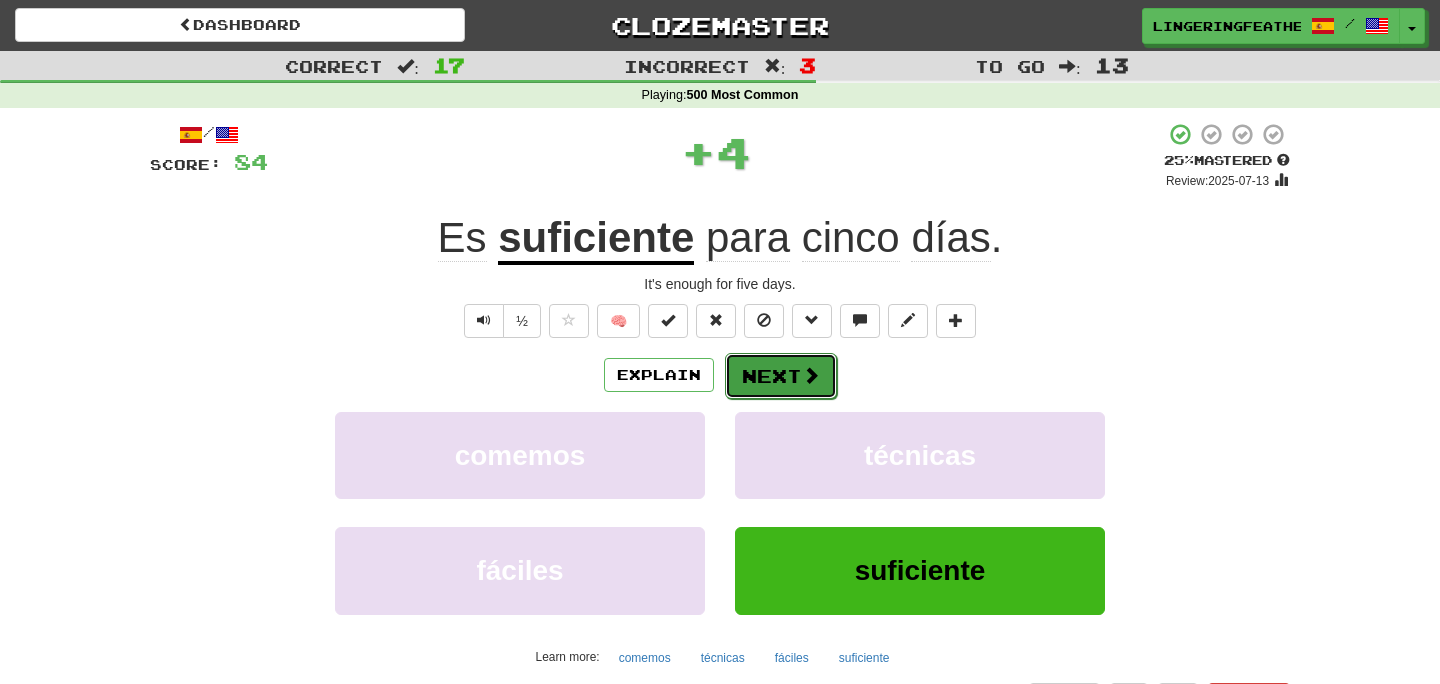 click on "Next" at bounding box center (781, 376) 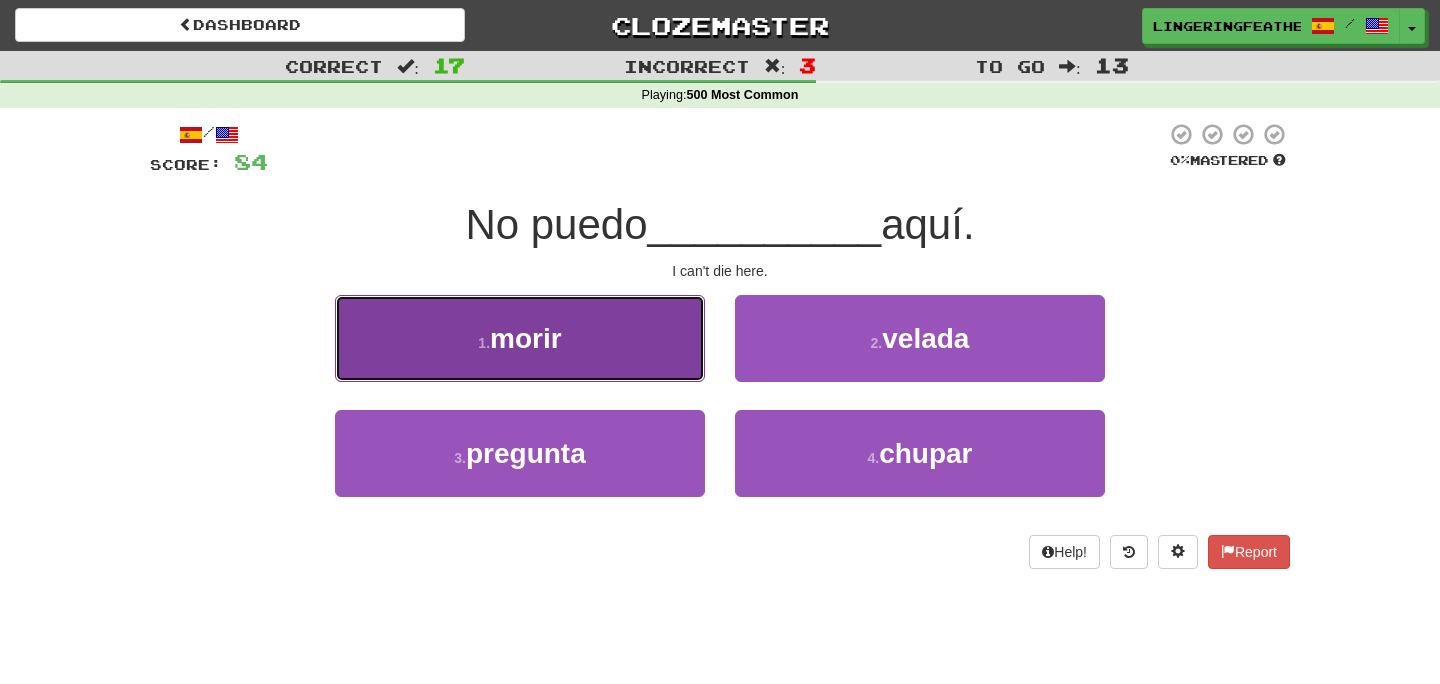 click on "1 .  morir" at bounding box center (520, 338) 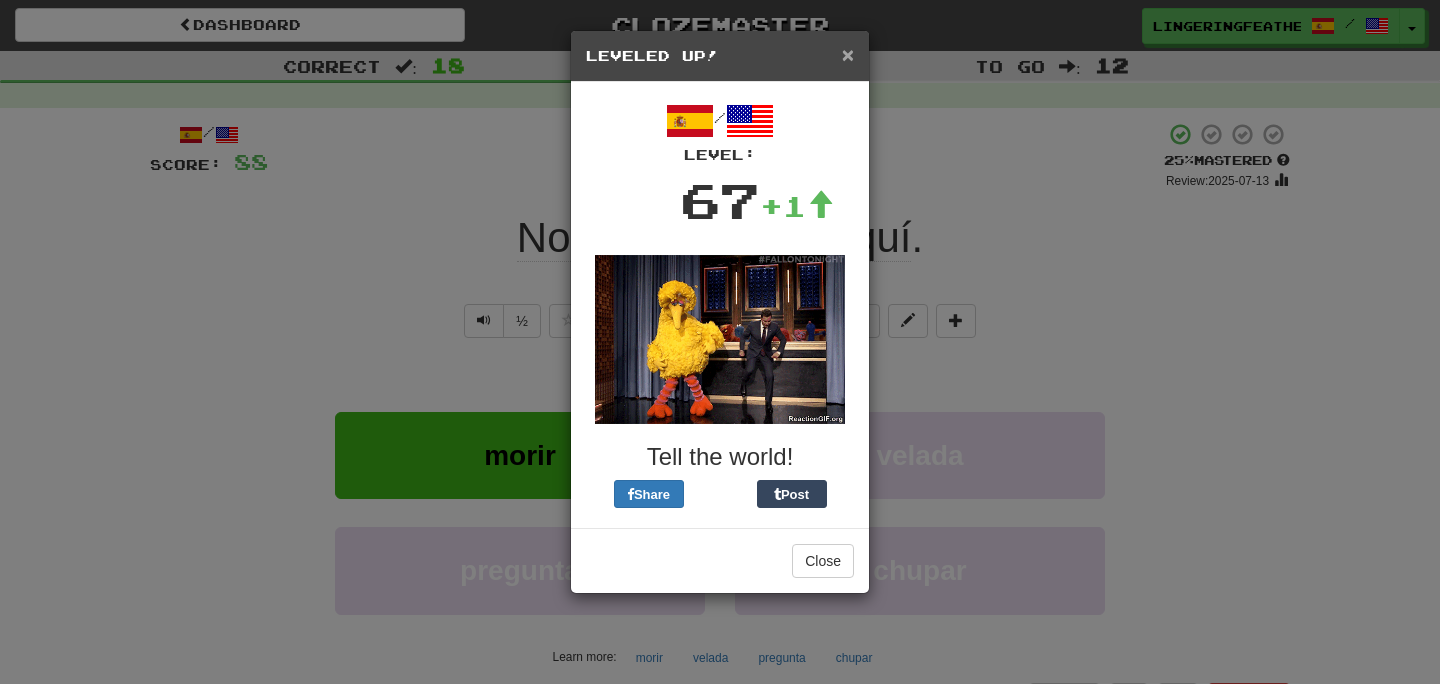 click on "×" at bounding box center (848, 54) 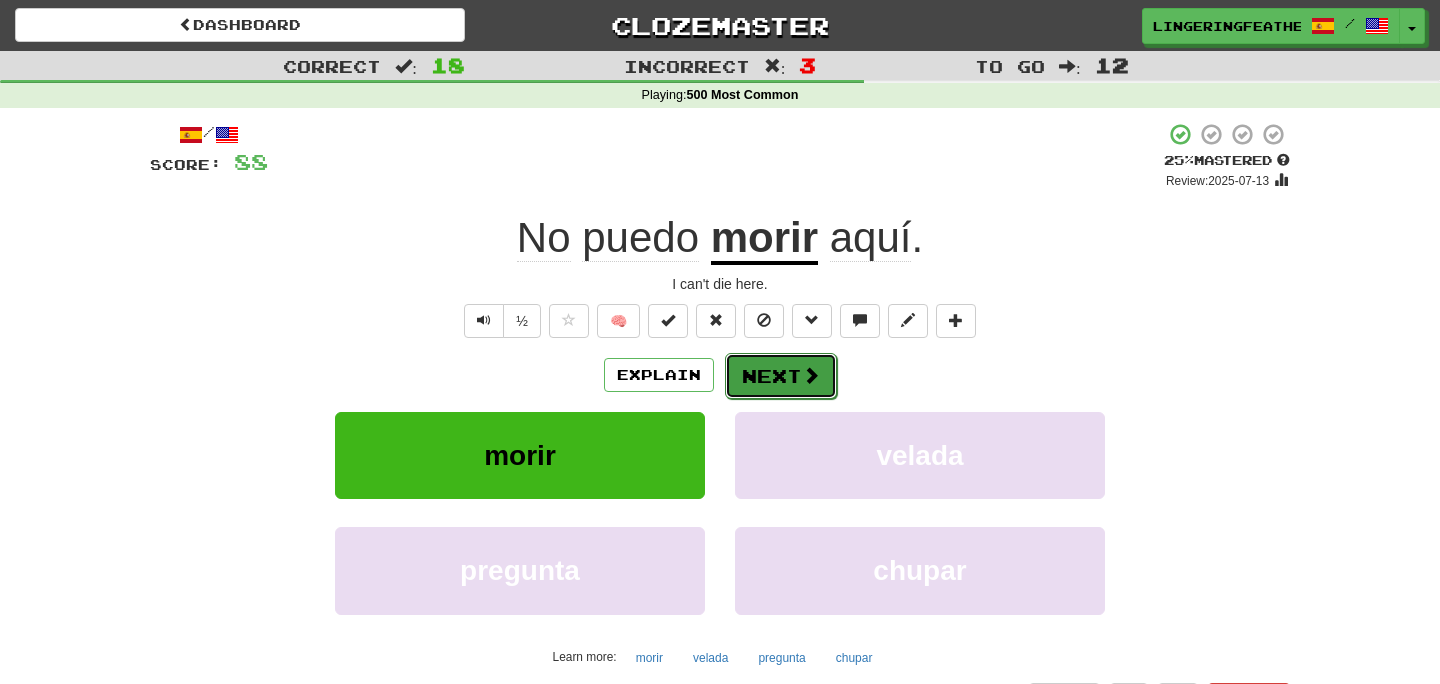 click on "Next" at bounding box center (781, 376) 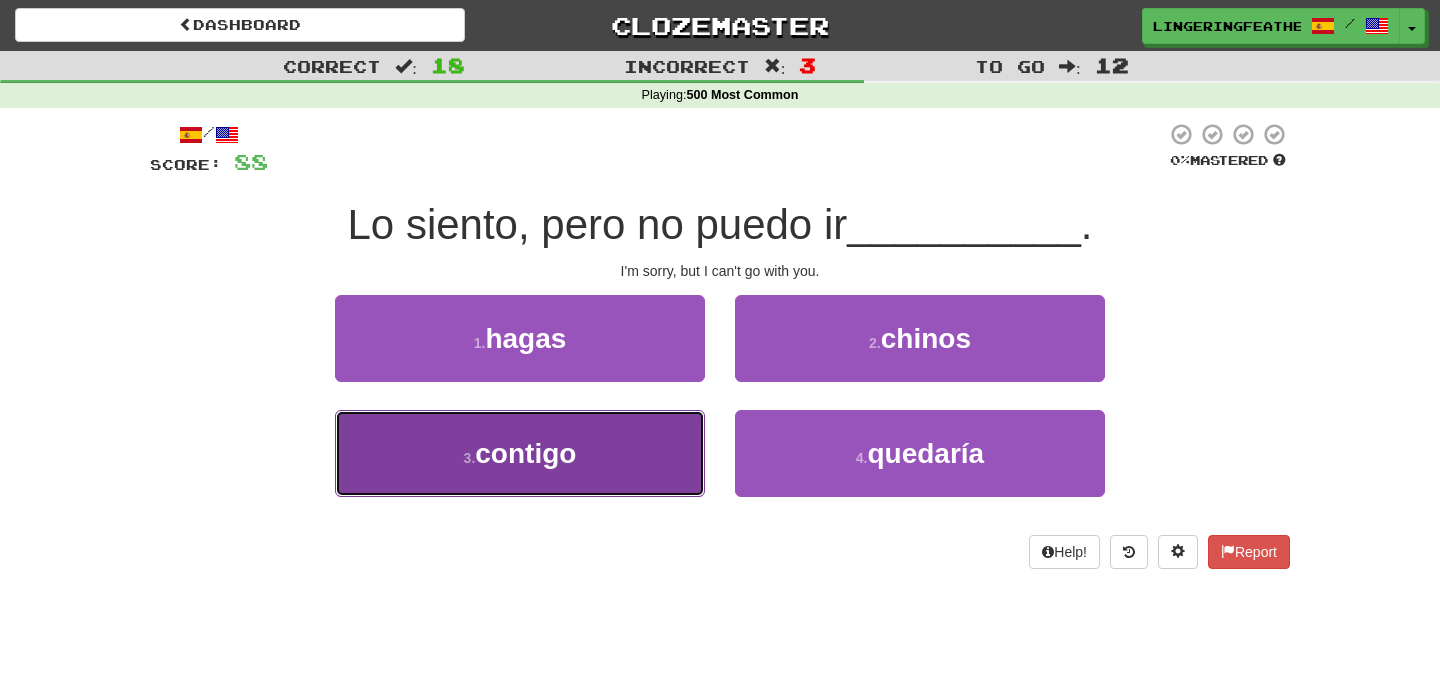 click on "3 .  contigo" at bounding box center [520, 453] 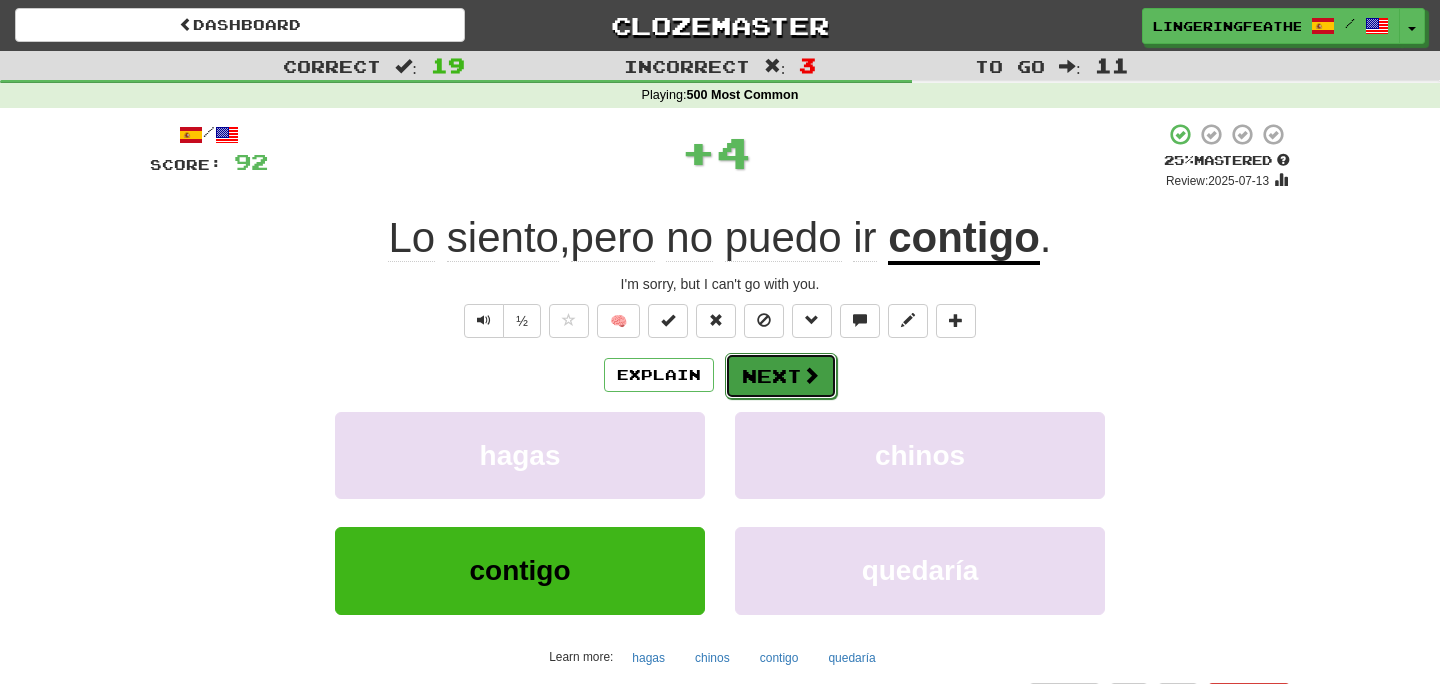 click on "Next" at bounding box center (781, 376) 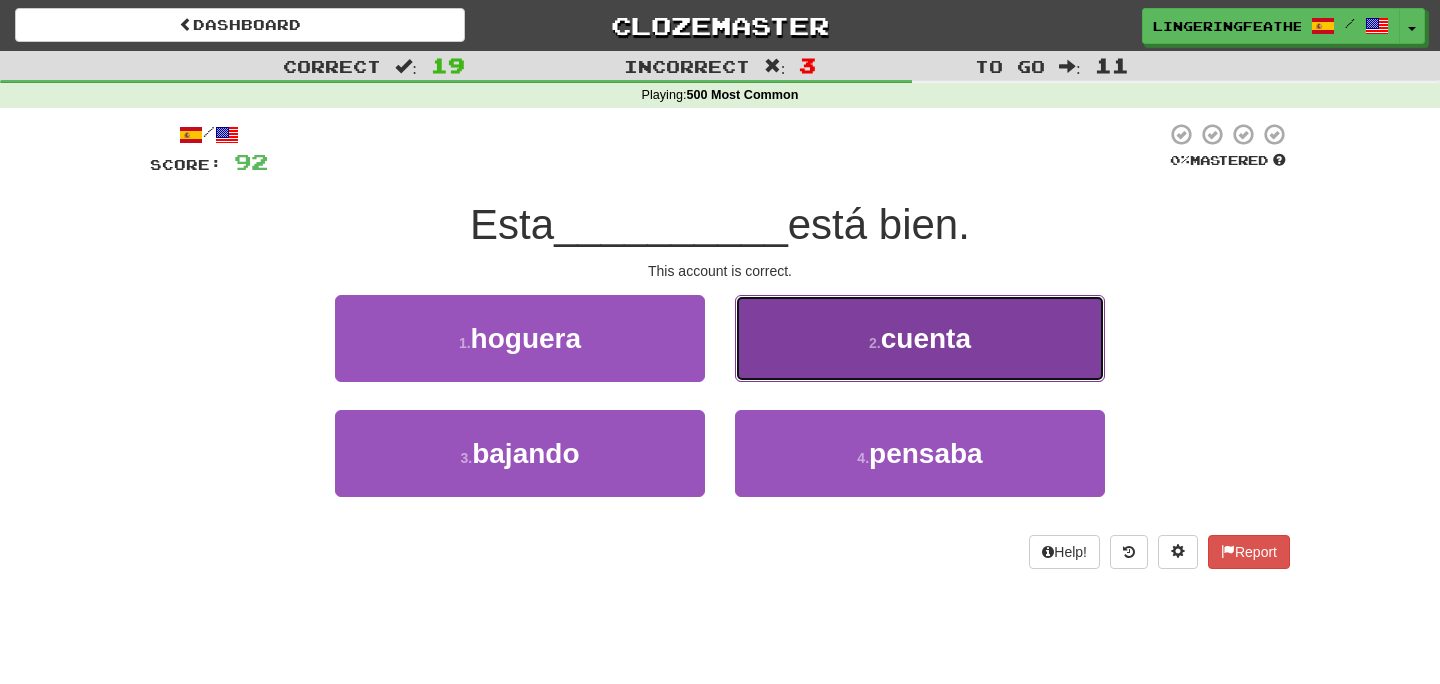 click on "2 .  cuenta" at bounding box center [920, 338] 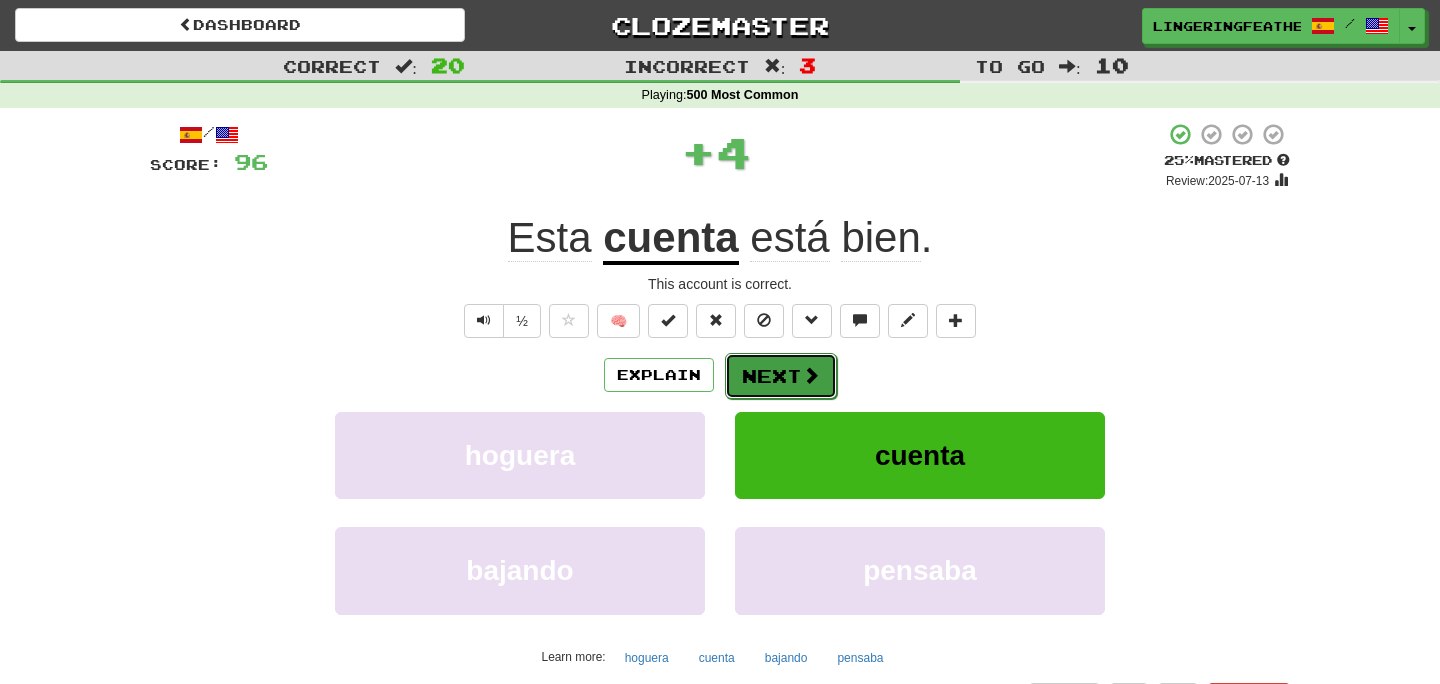 click on "Next" at bounding box center [781, 376] 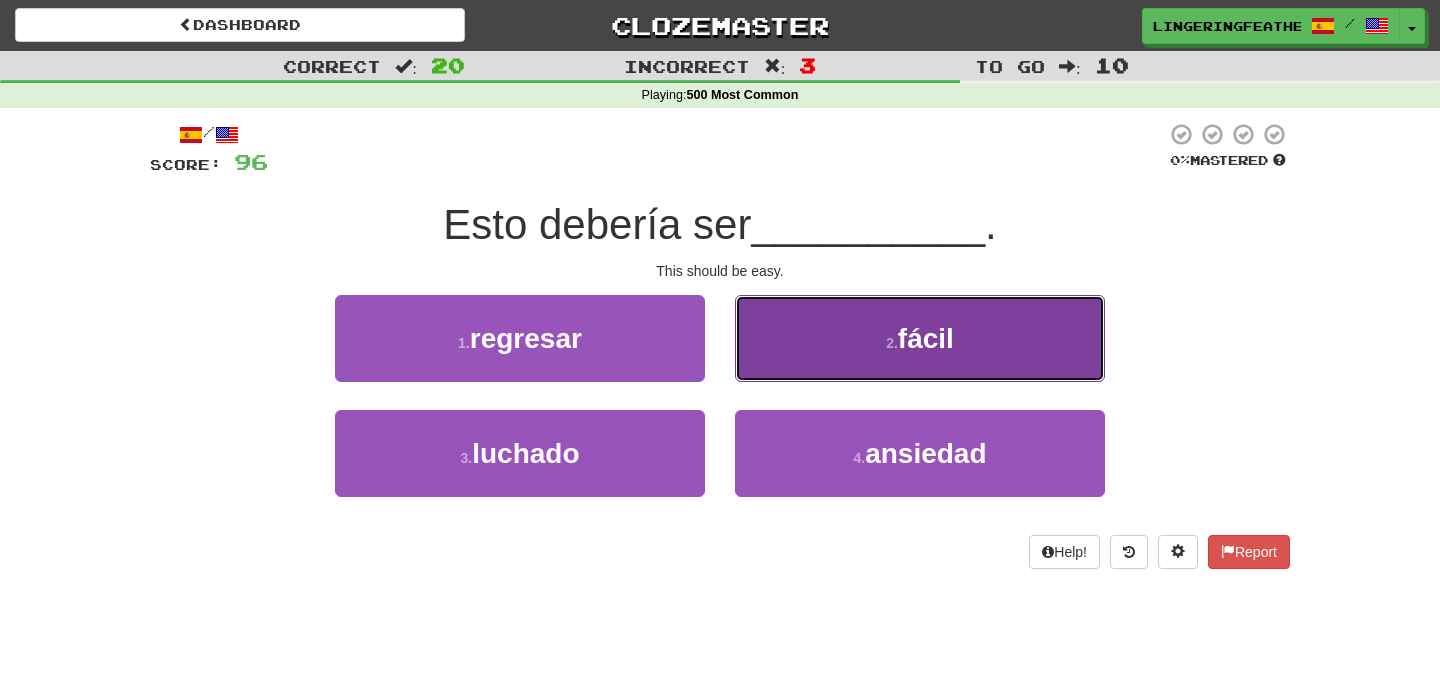 click on "2 .  fácil" at bounding box center (920, 338) 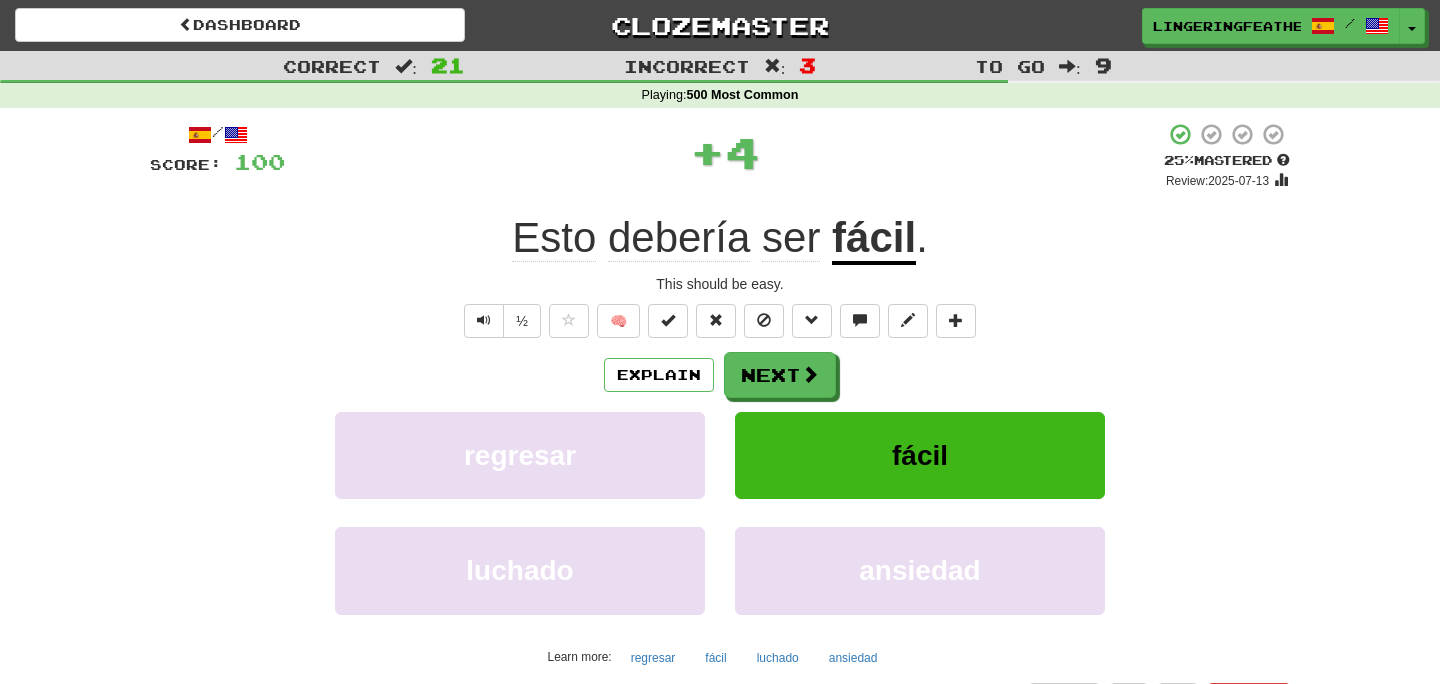 click on "/  Score:   100 + 4 25 %  Mastered Review:  2025-07-13 Esto   debería   ser   fácil . This should be easy. ½ 🧠 Explain Next regresar fácil luchado ansiedad Learn more: regresar fácil luchado ansiedad  Help!  Report Sentence Source" at bounding box center [720, 435] 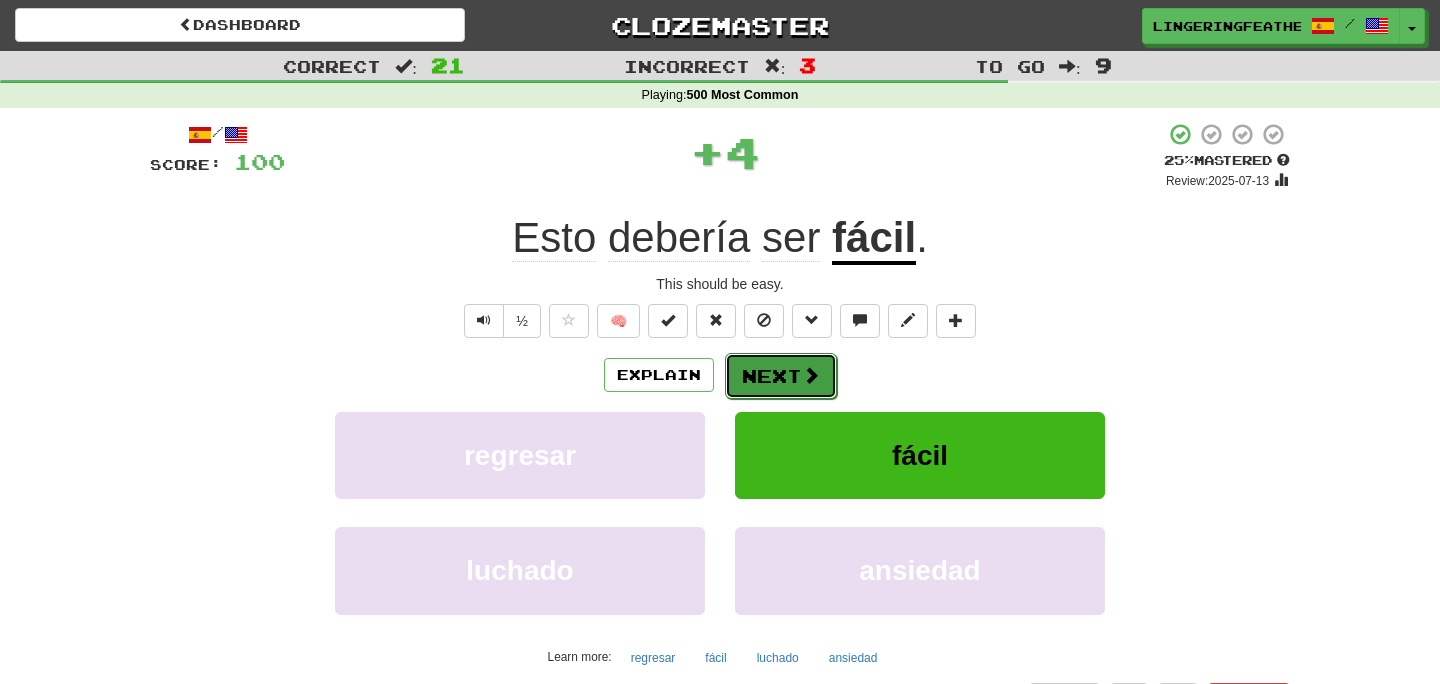 click on "Next" at bounding box center (781, 376) 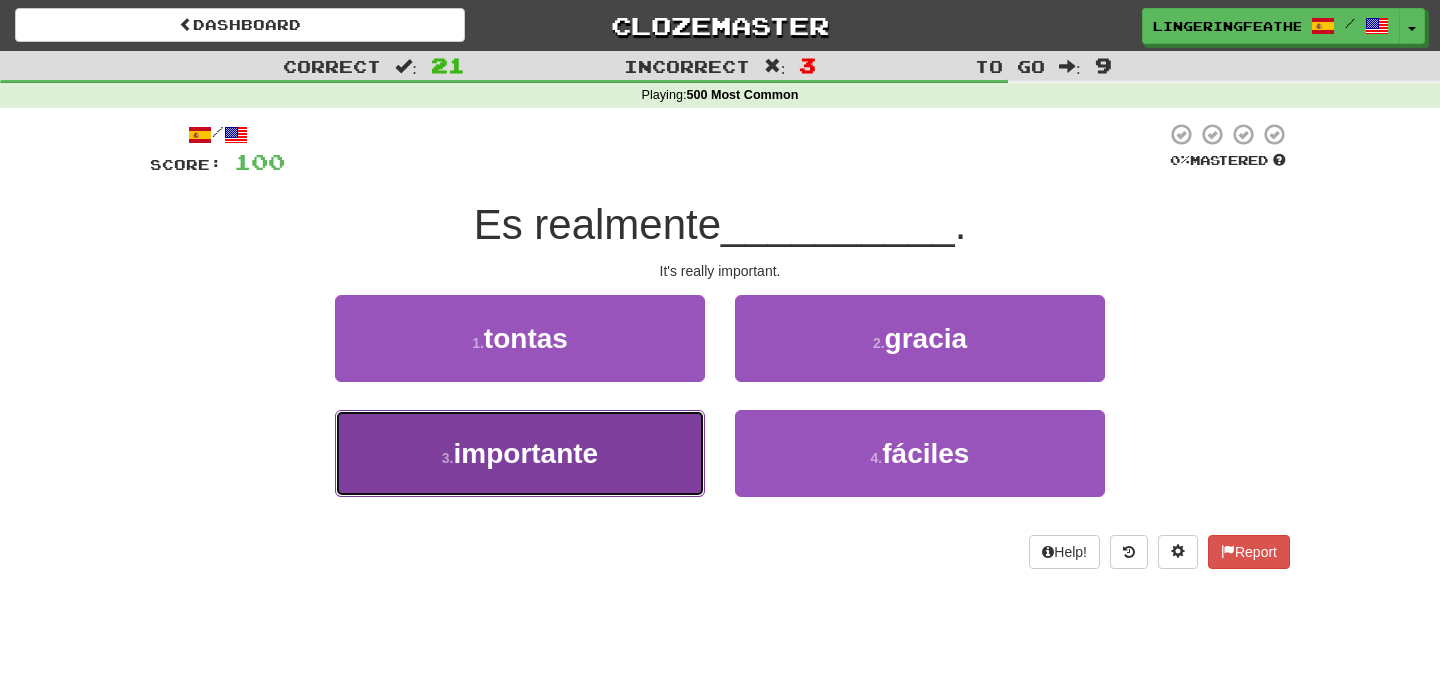 click on "3 .  importante" at bounding box center [520, 453] 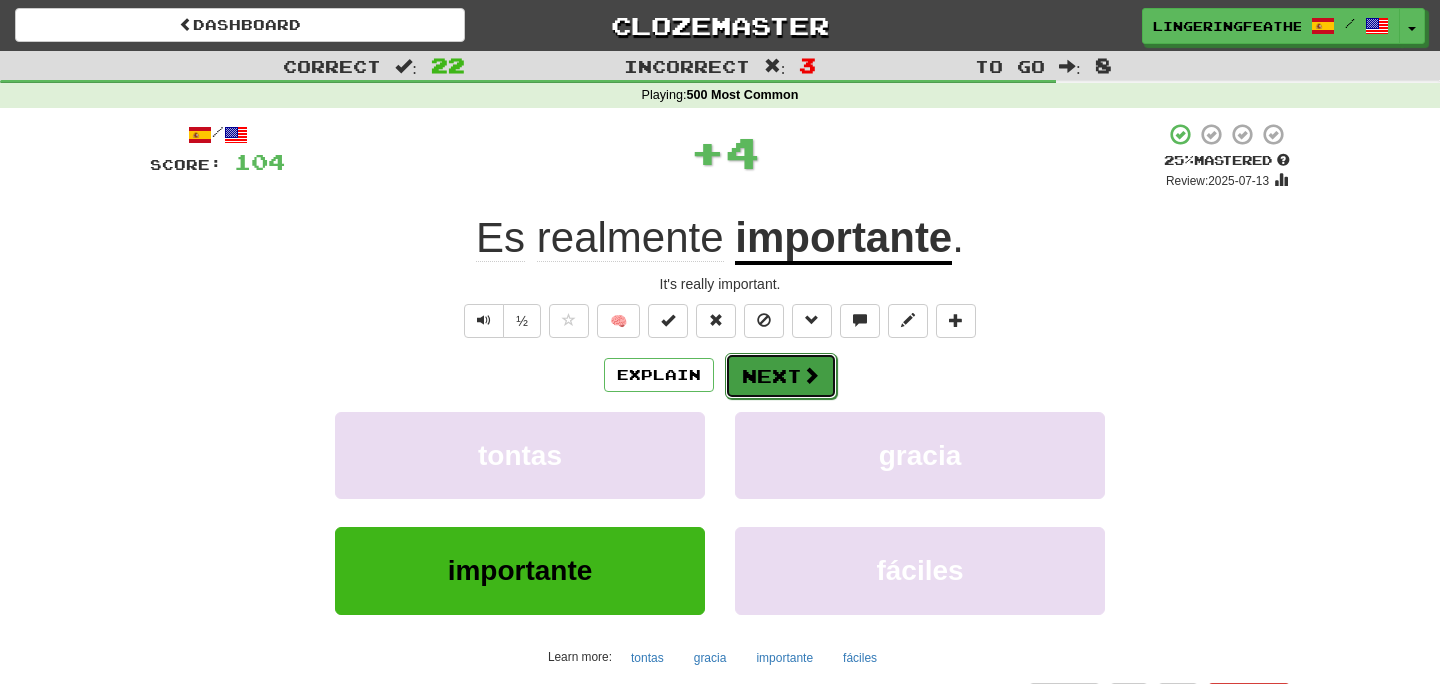 click on "Next" at bounding box center [781, 376] 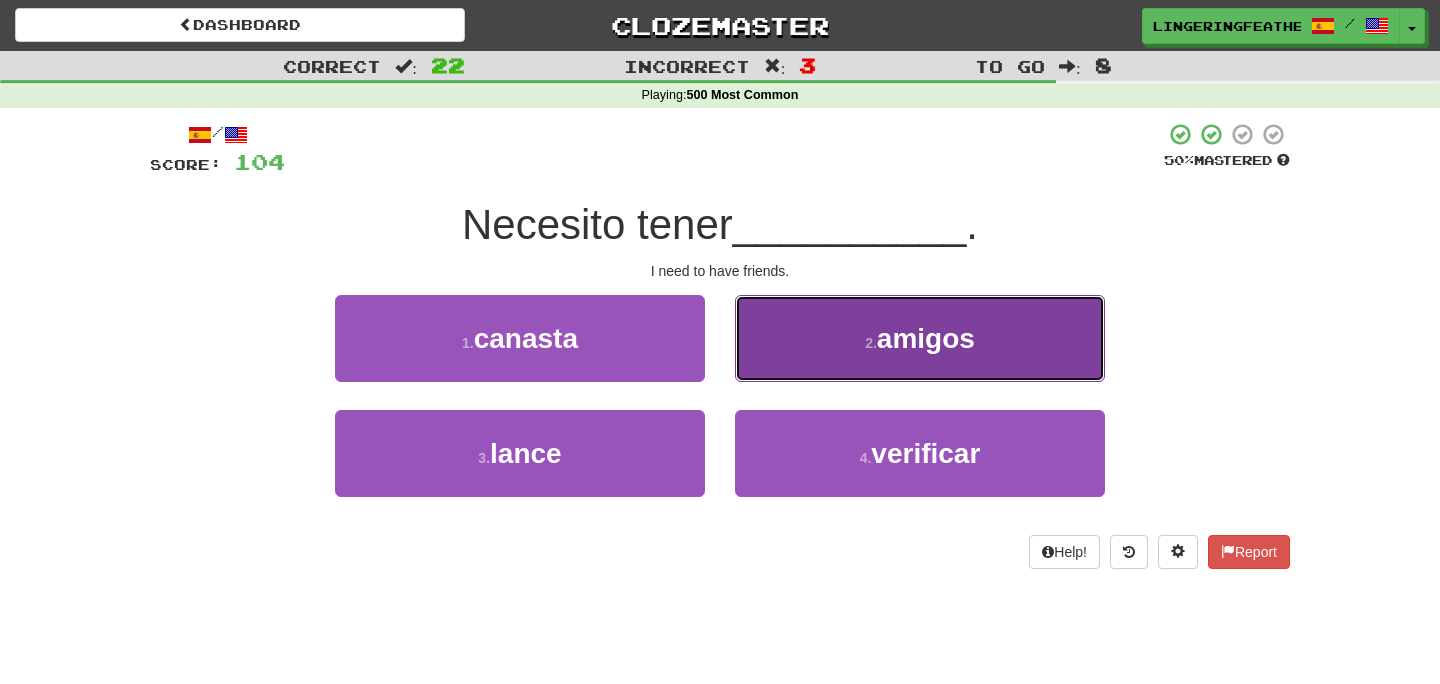 click on "2 .  amigos" at bounding box center (920, 338) 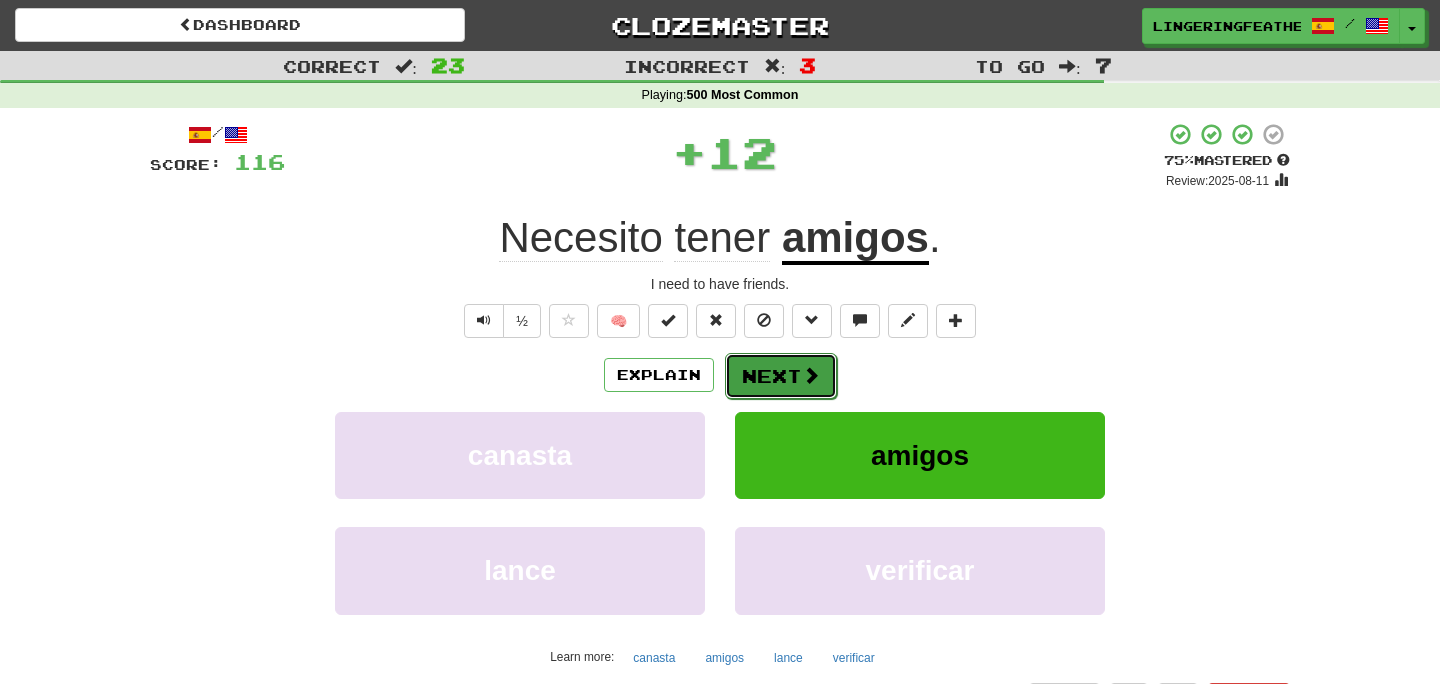 click on "Next" at bounding box center (781, 376) 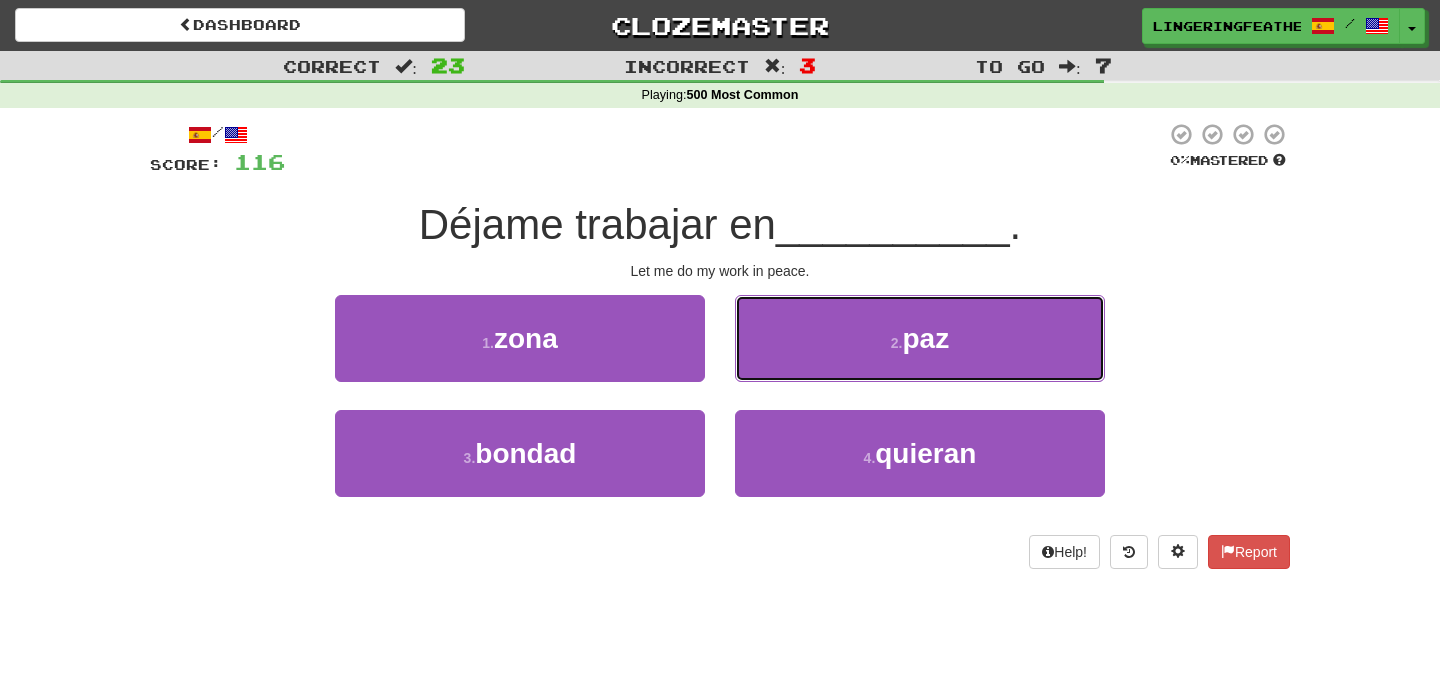 click on "2 .  paz" at bounding box center [920, 338] 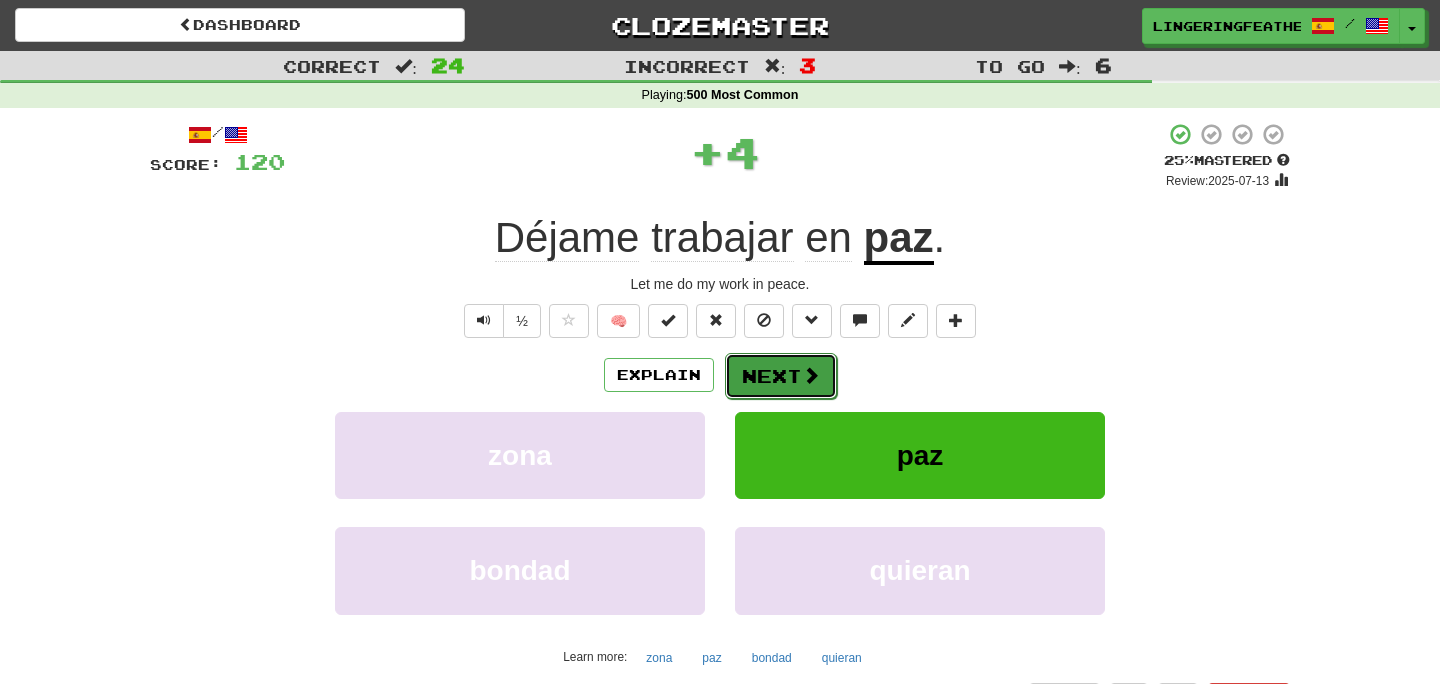 click on "Next" at bounding box center (781, 376) 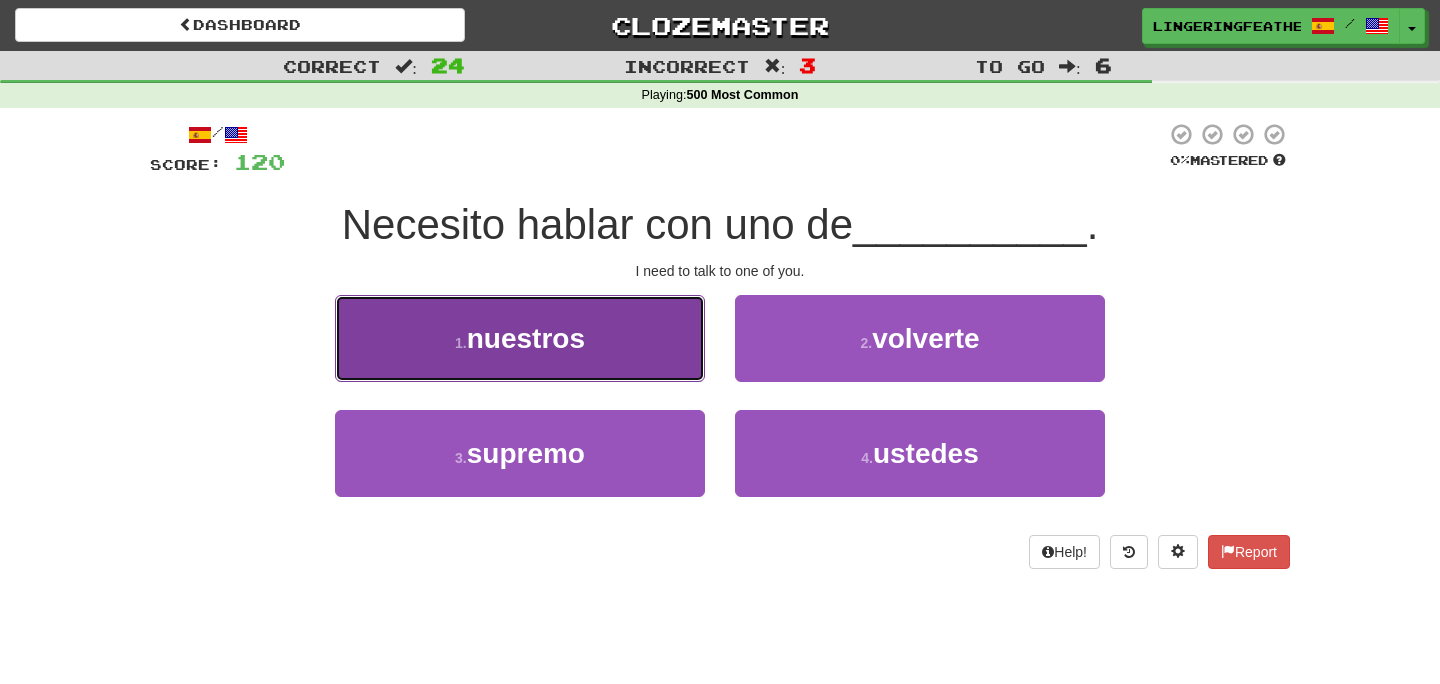 click on "1 .  nuestros" at bounding box center [520, 338] 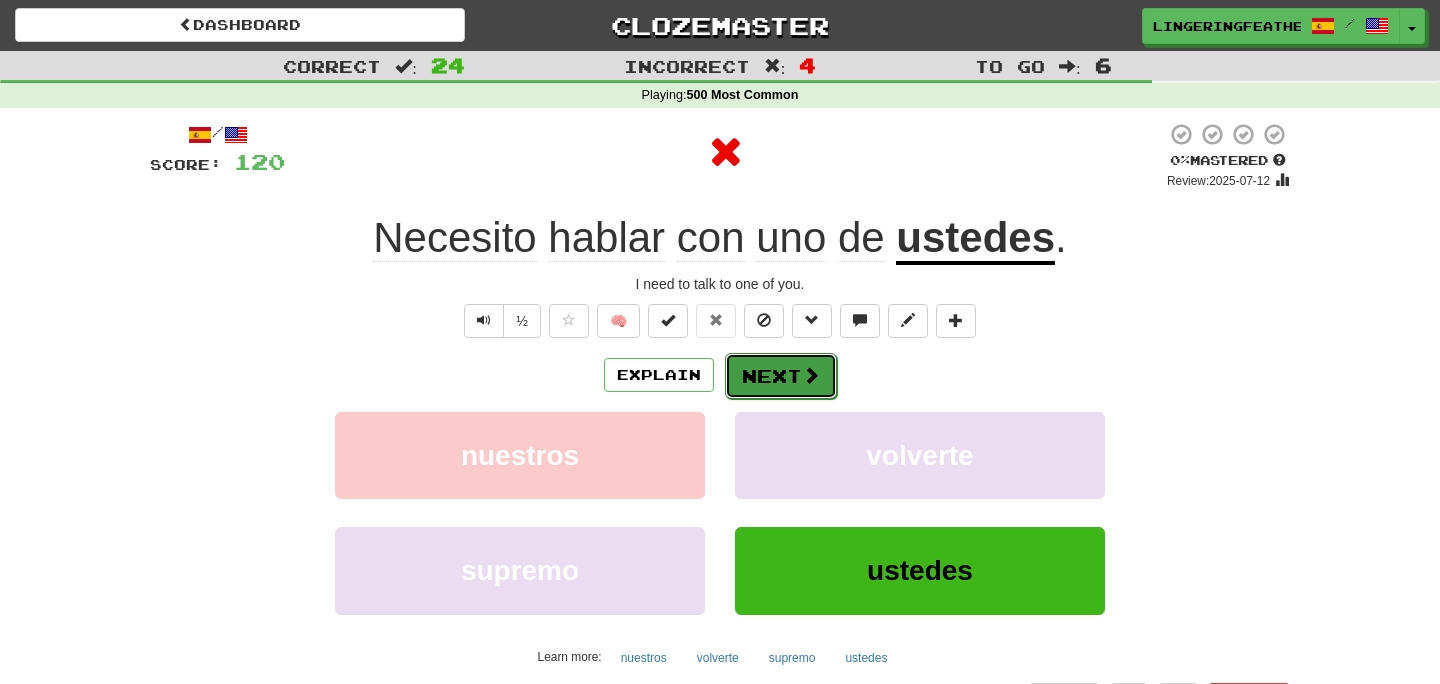 click on "Next" at bounding box center [781, 376] 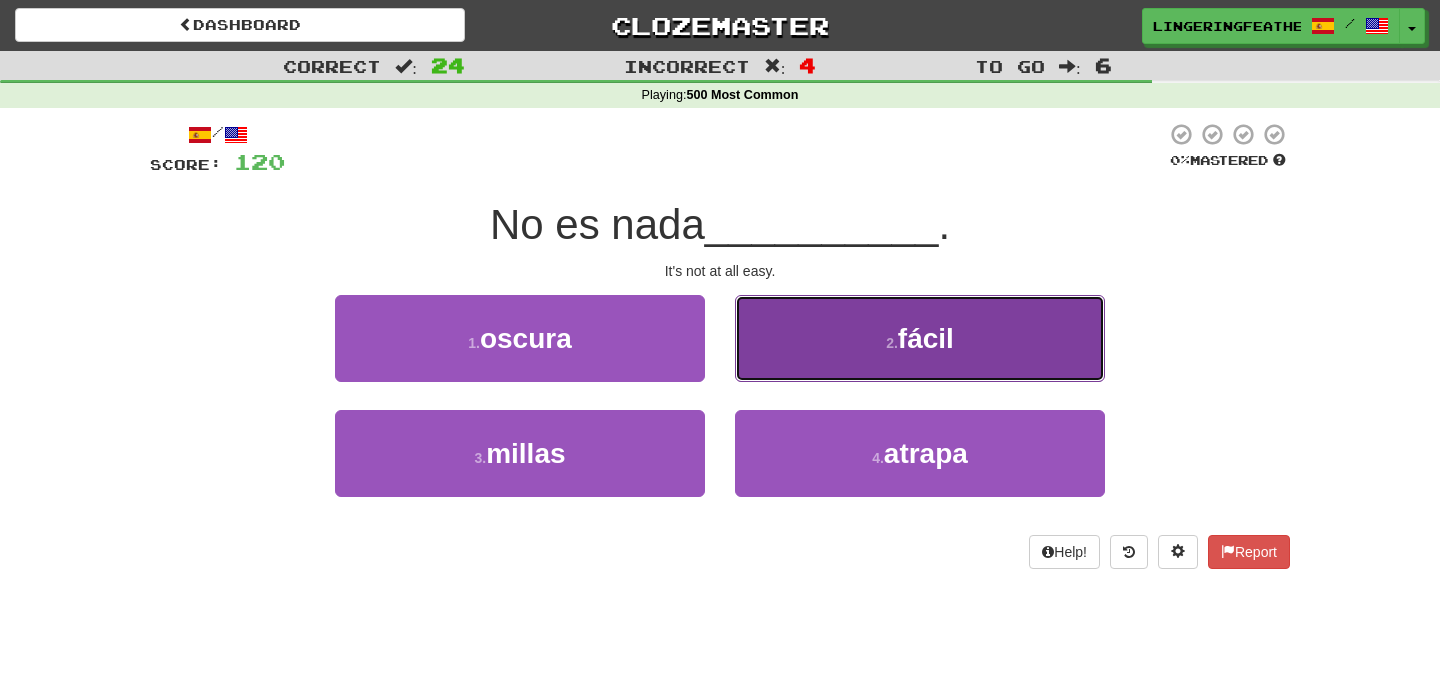 click on "2 .  fácil" at bounding box center [920, 338] 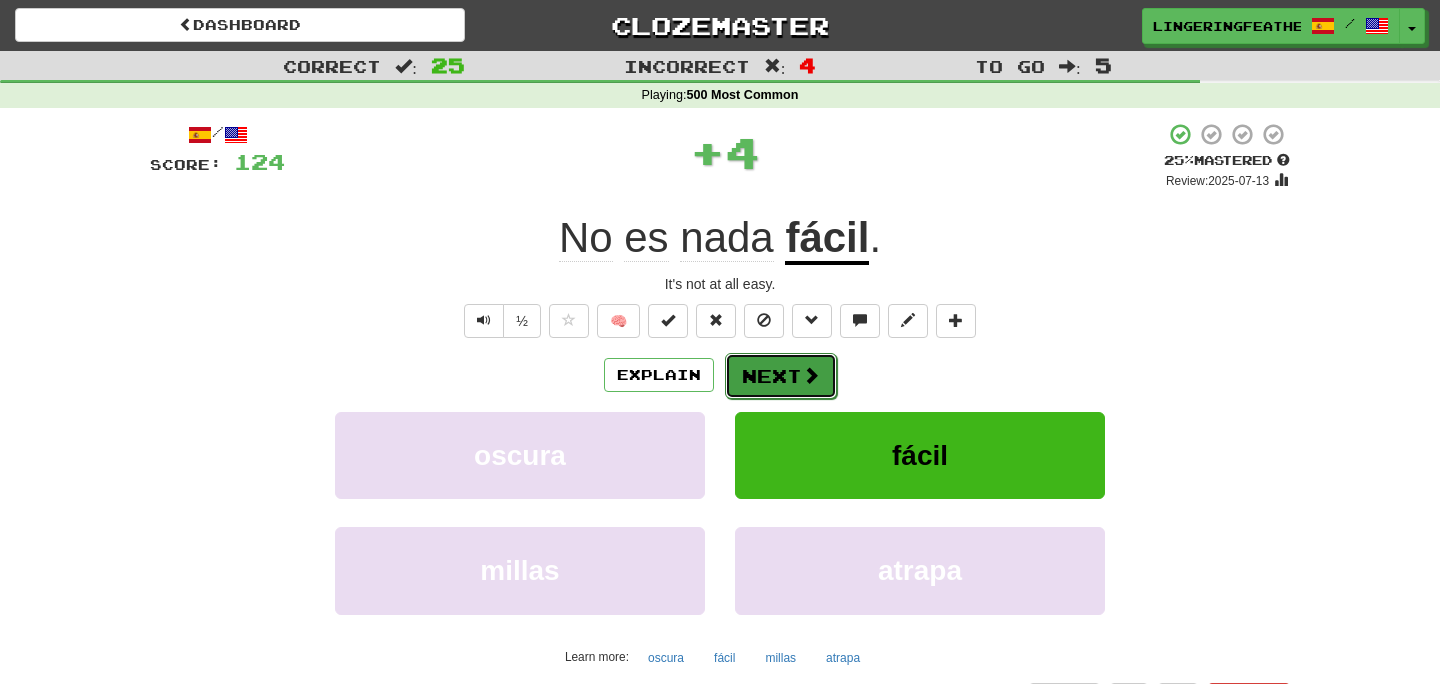 click on "Next" at bounding box center (781, 376) 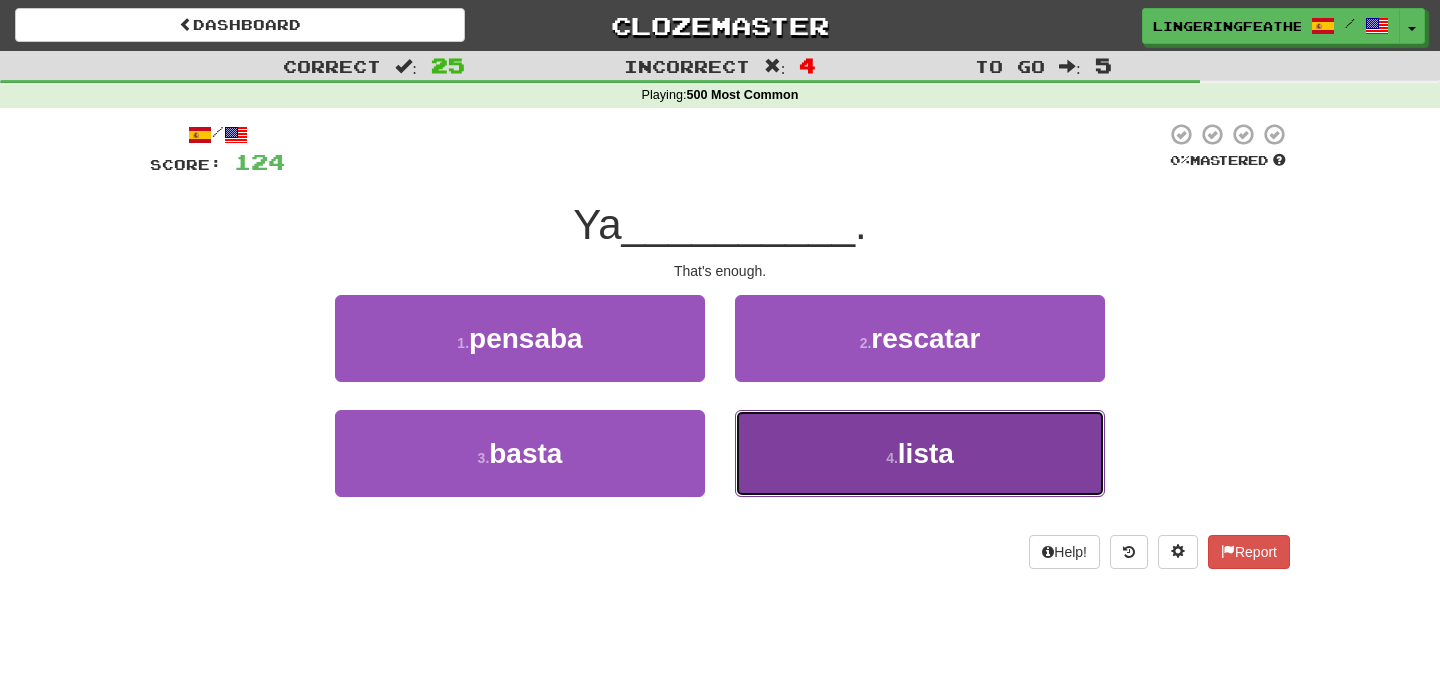 click on "4 .  lista" at bounding box center (920, 453) 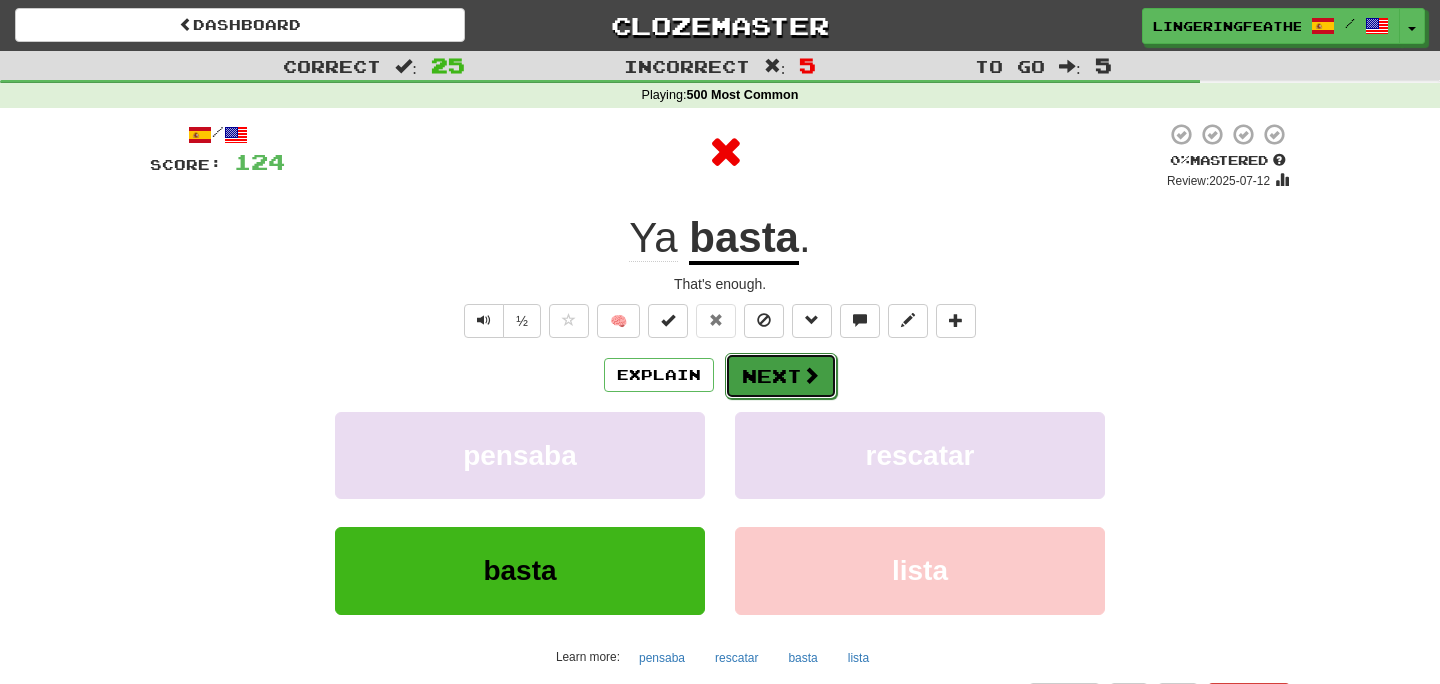 click on "Next" at bounding box center [781, 376] 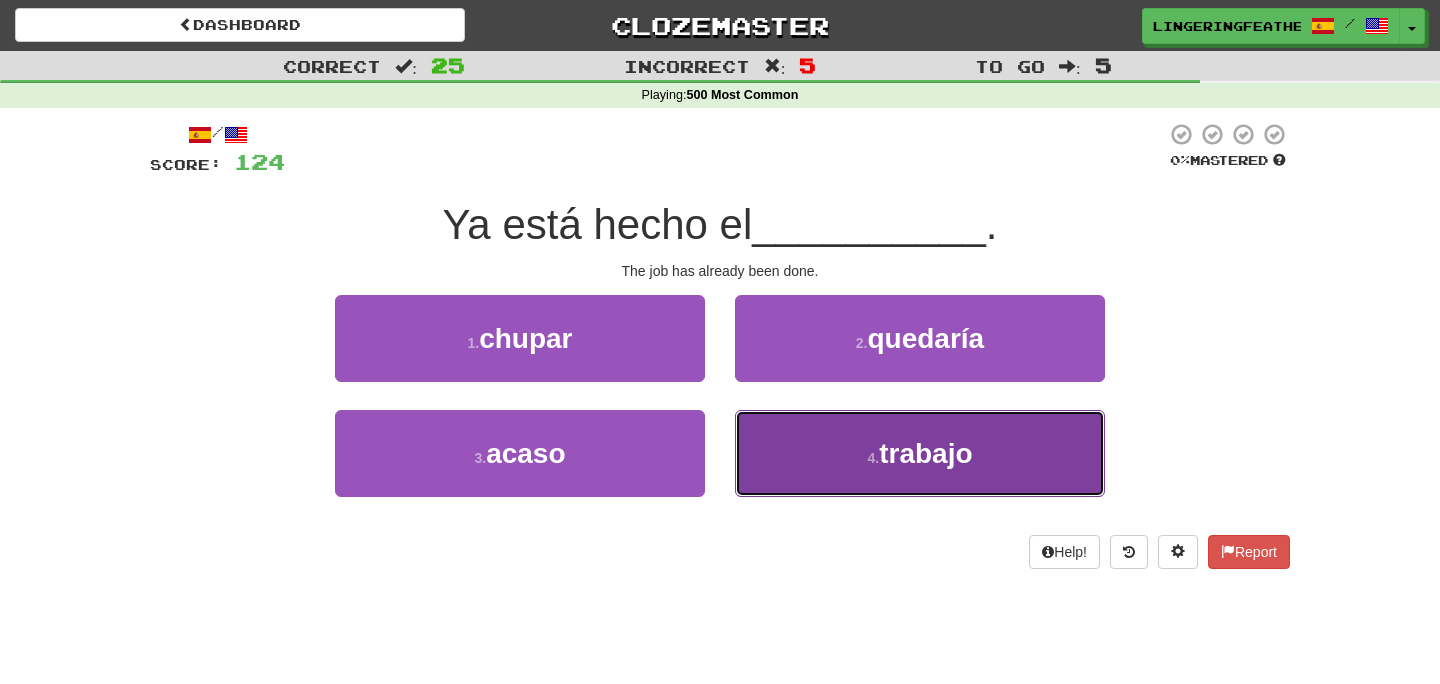 click on "4 .  trabajo" at bounding box center (920, 453) 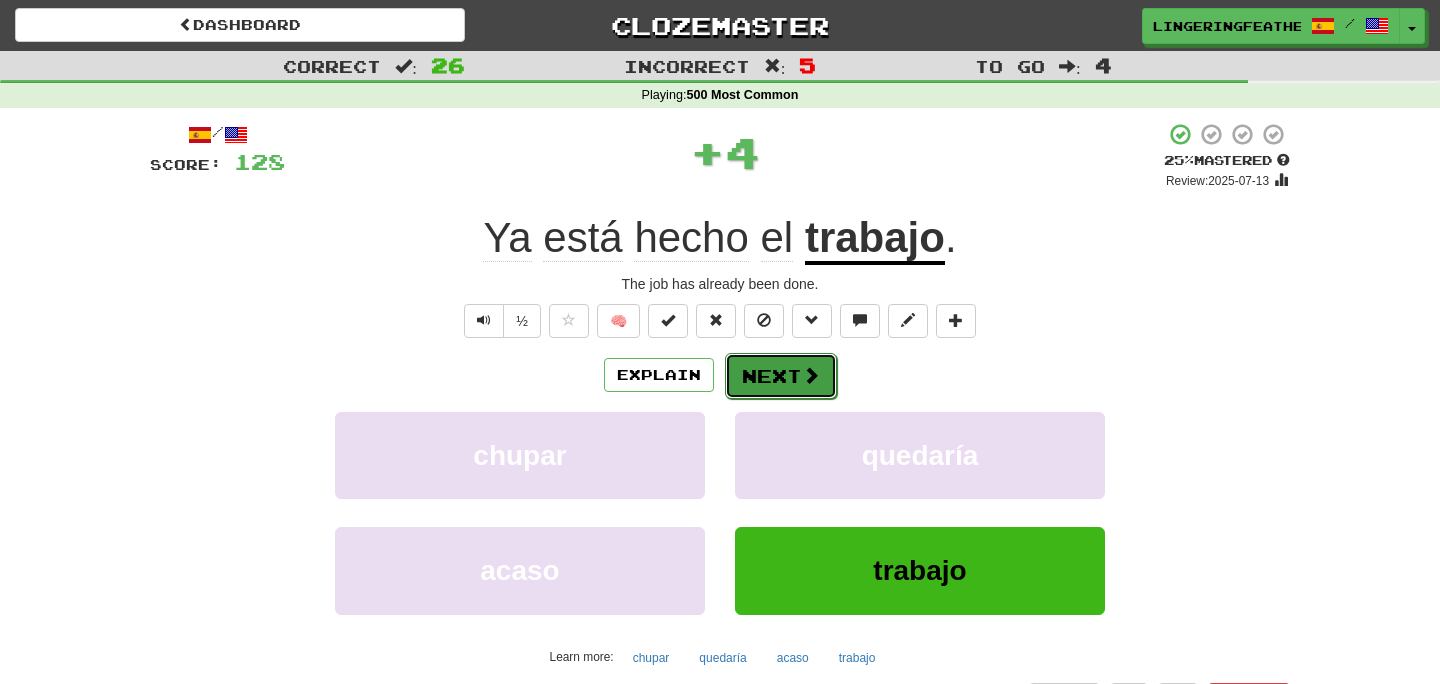 click on "Next" at bounding box center [781, 376] 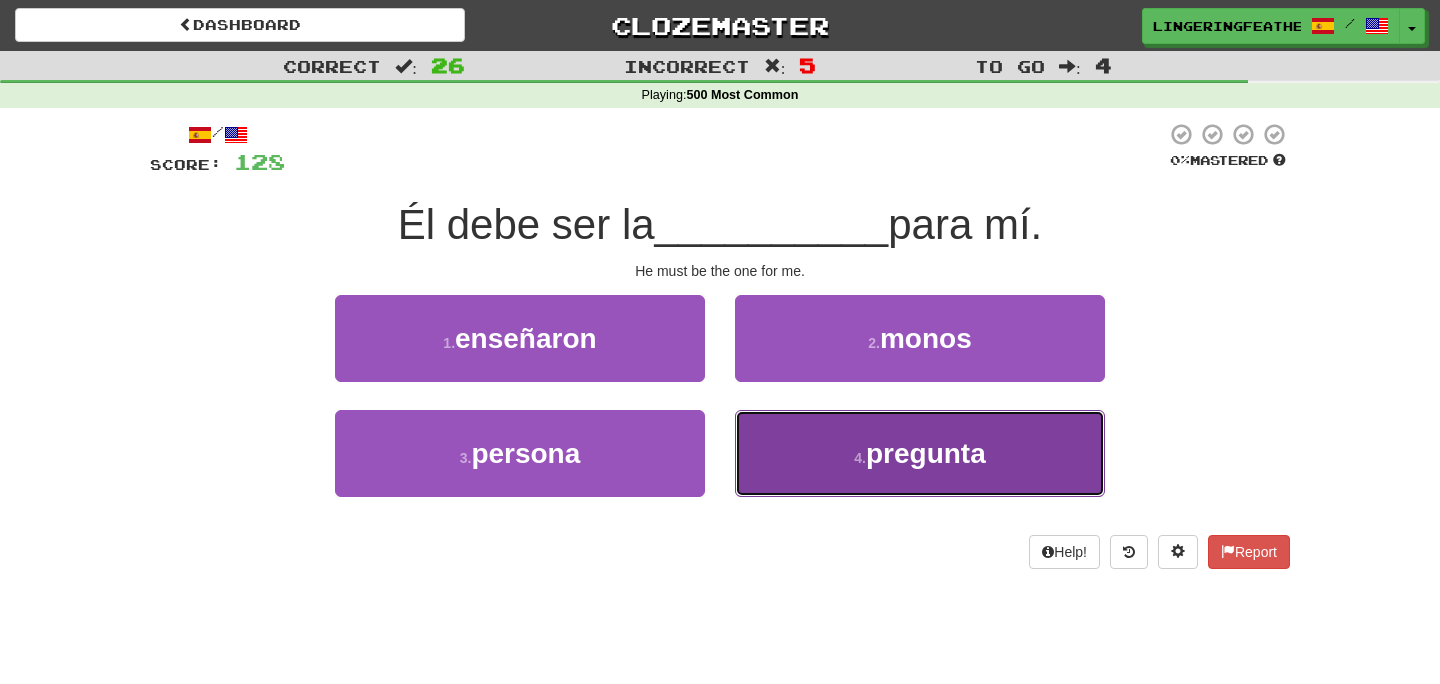 click on "4 .  pregunta" at bounding box center (920, 453) 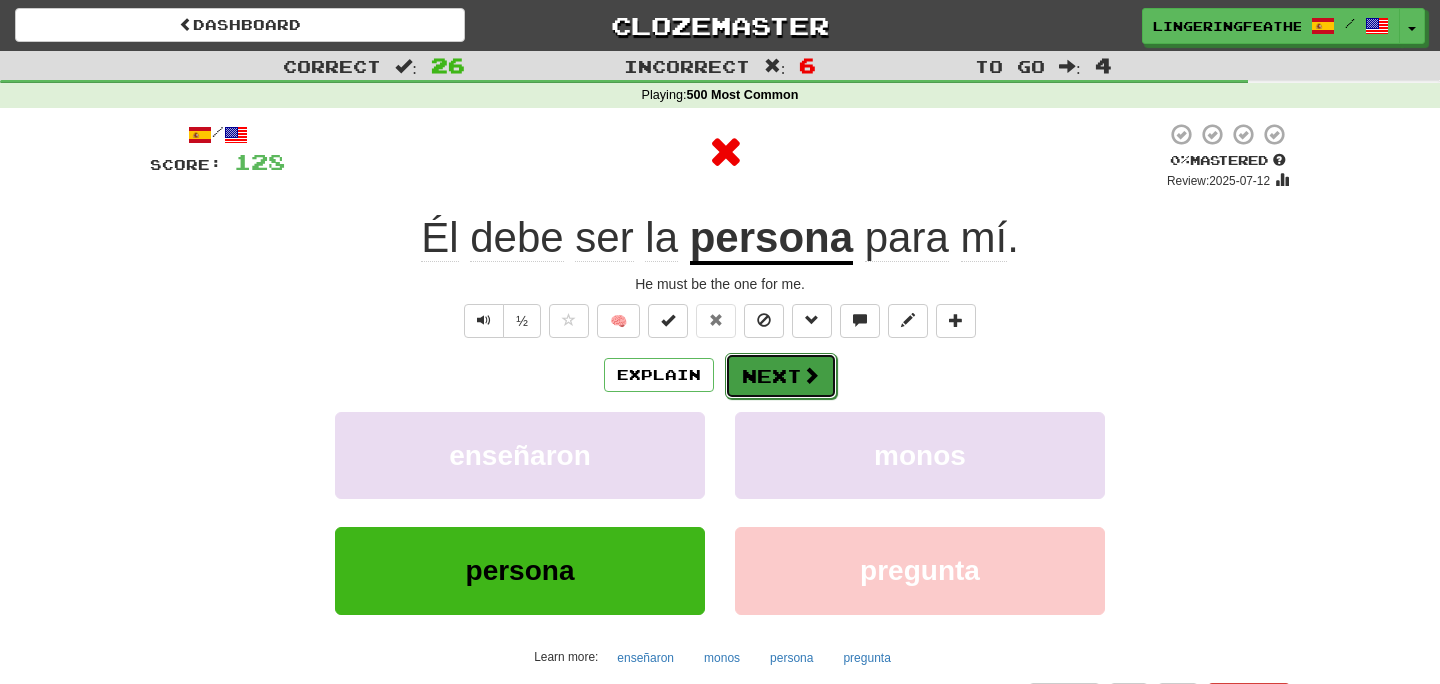 click on "Next" at bounding box center (781, 376) 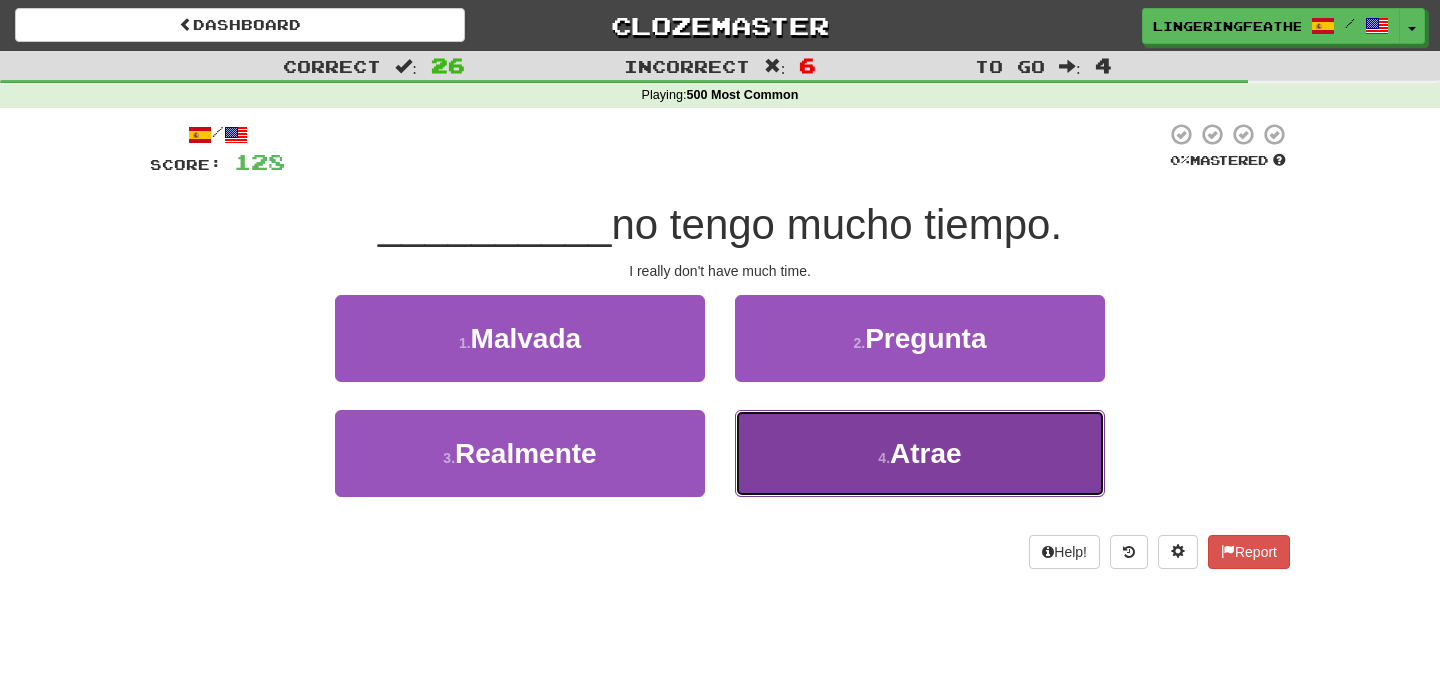 click on "4 .  Atrae" at bounding box center [920, 453] 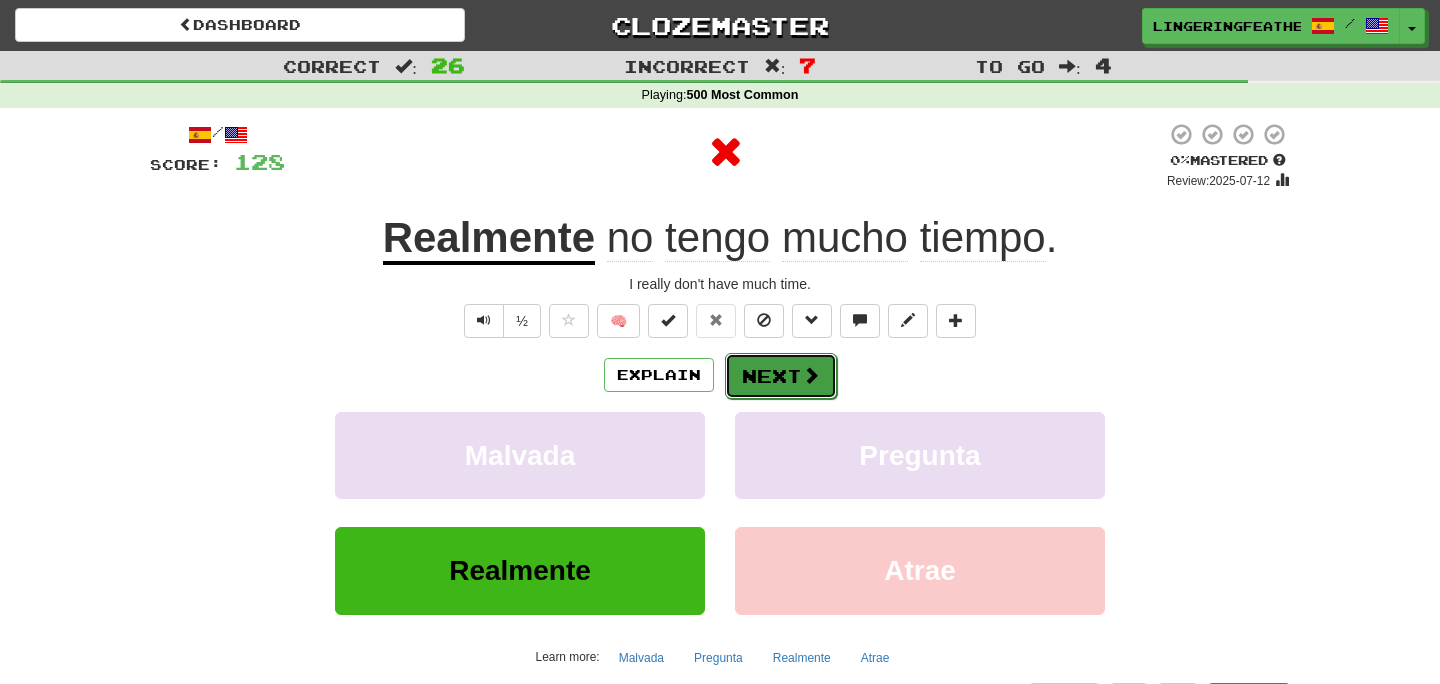 click on "Next" at bounding box center [781, 376] 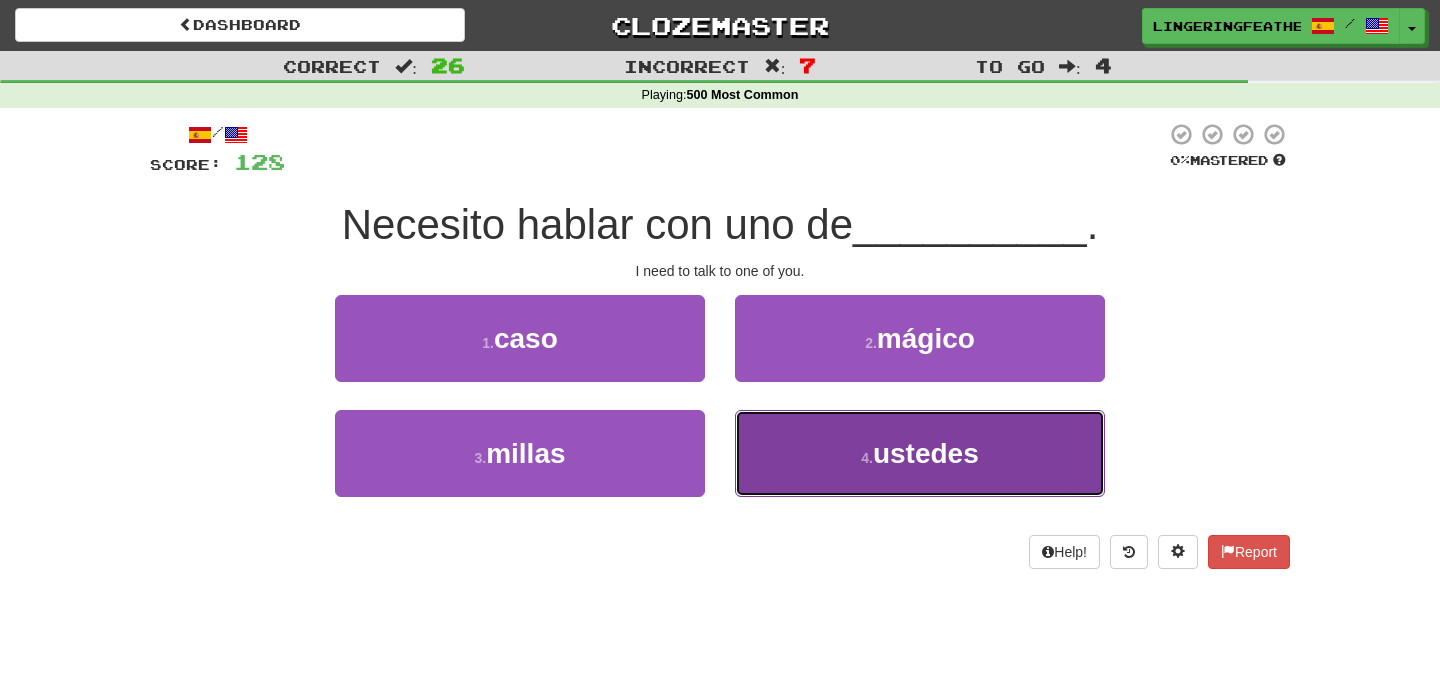 click on "4 .  ustedes" at bounding box center (920, 453) 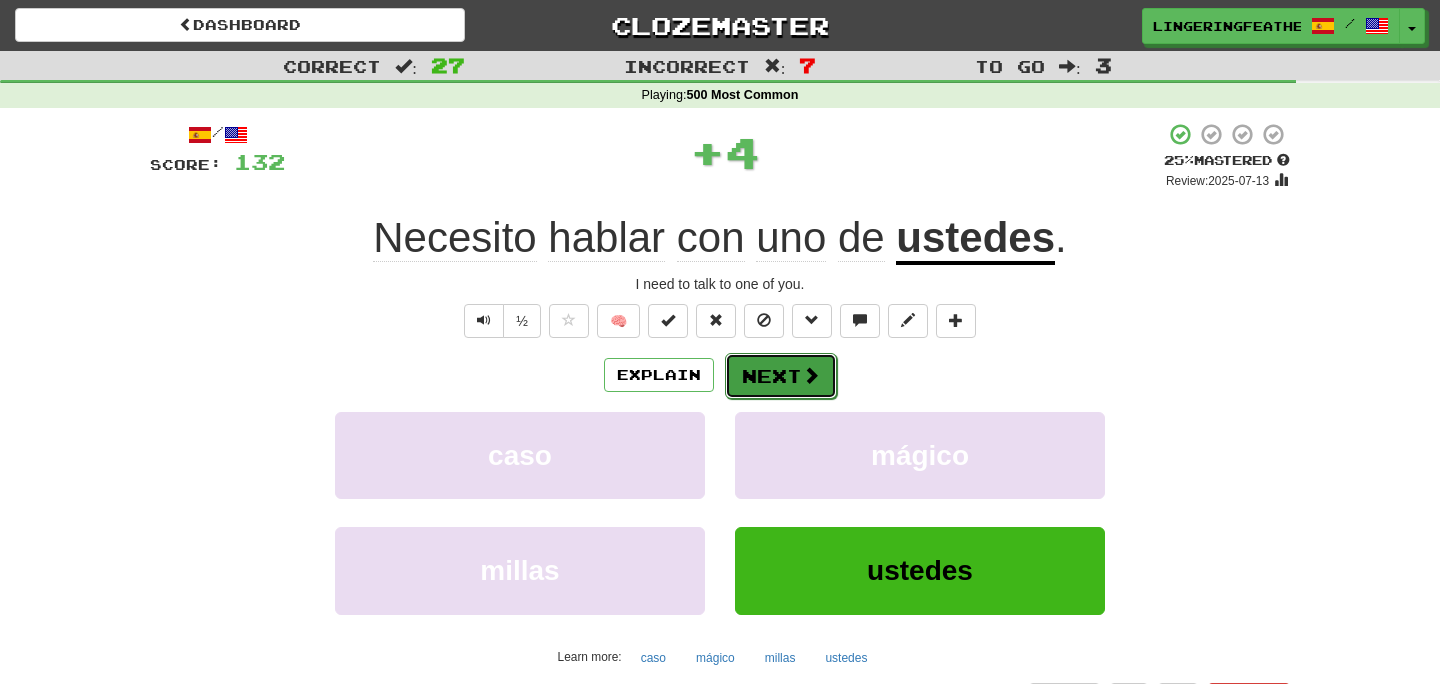 click on "Next" at bounding box center (781, 376) 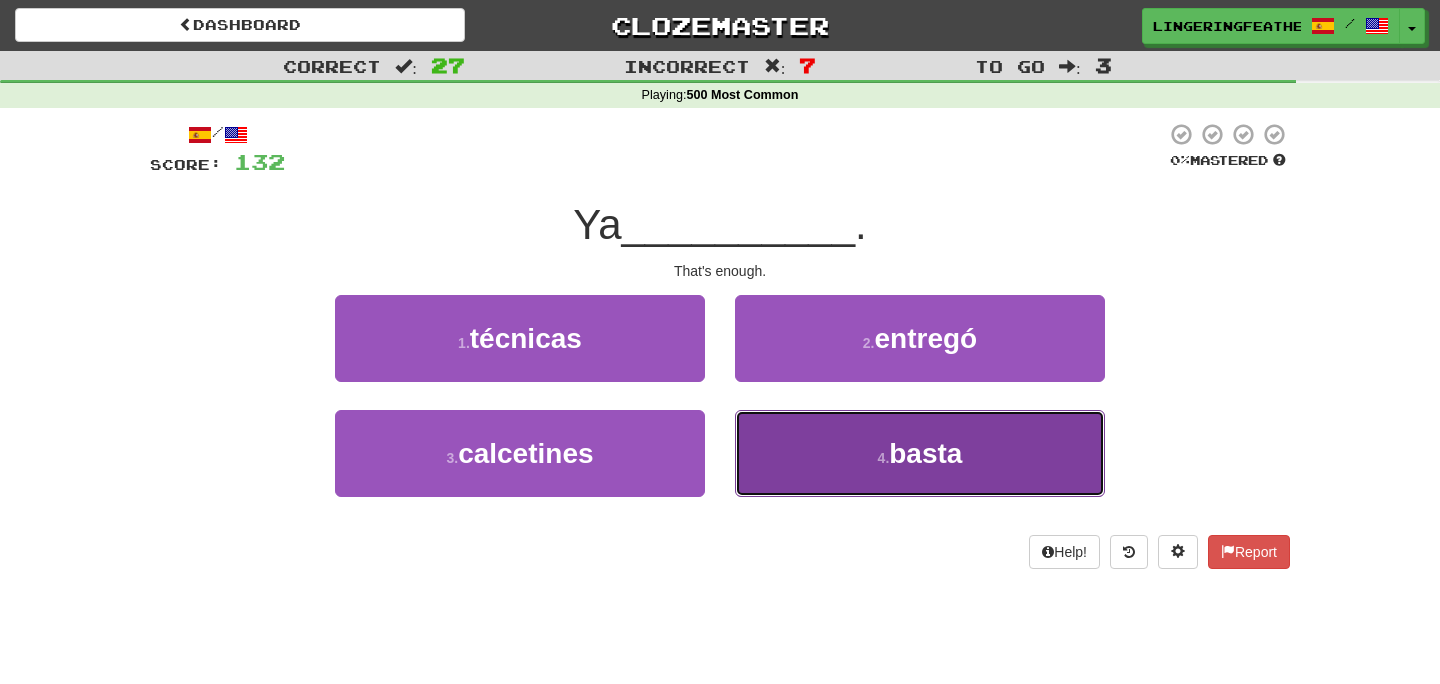 click on "4 .  basta" at bounding box center [920, 453] 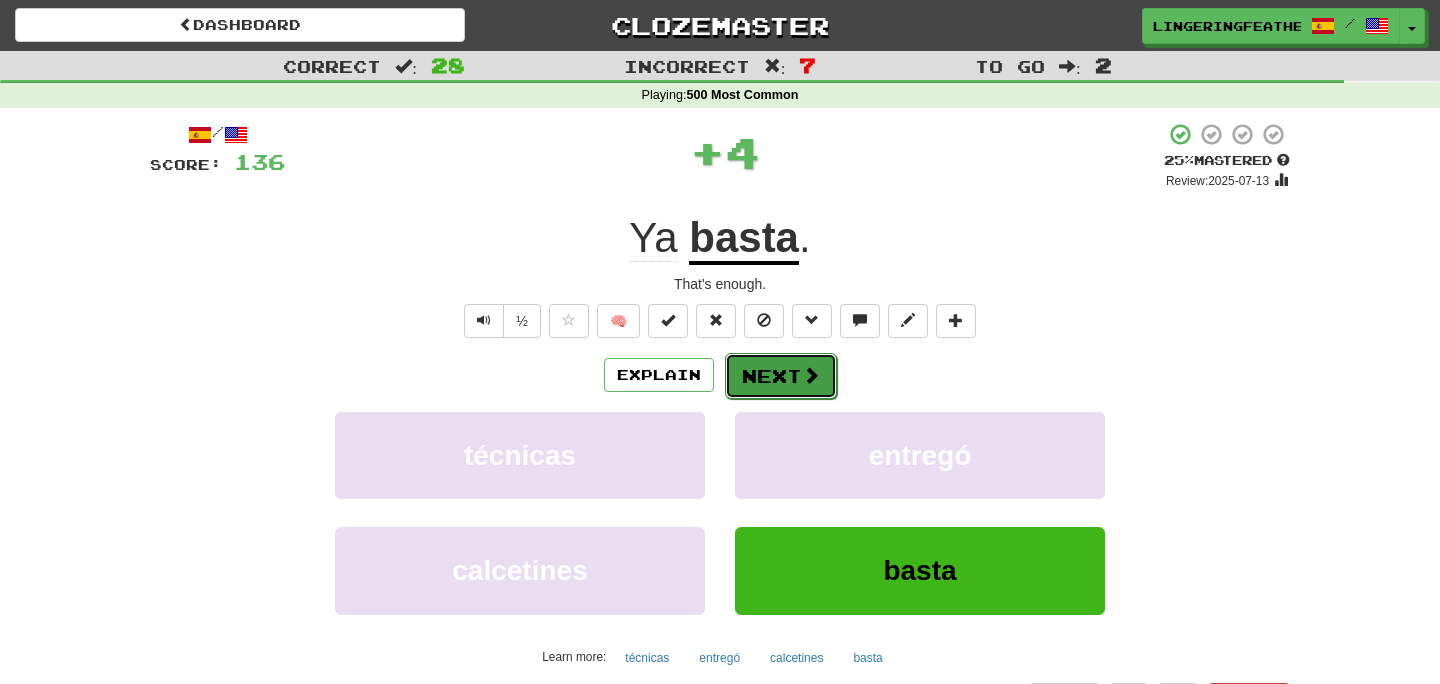 click on "Next" at bounding box center (781, 376) 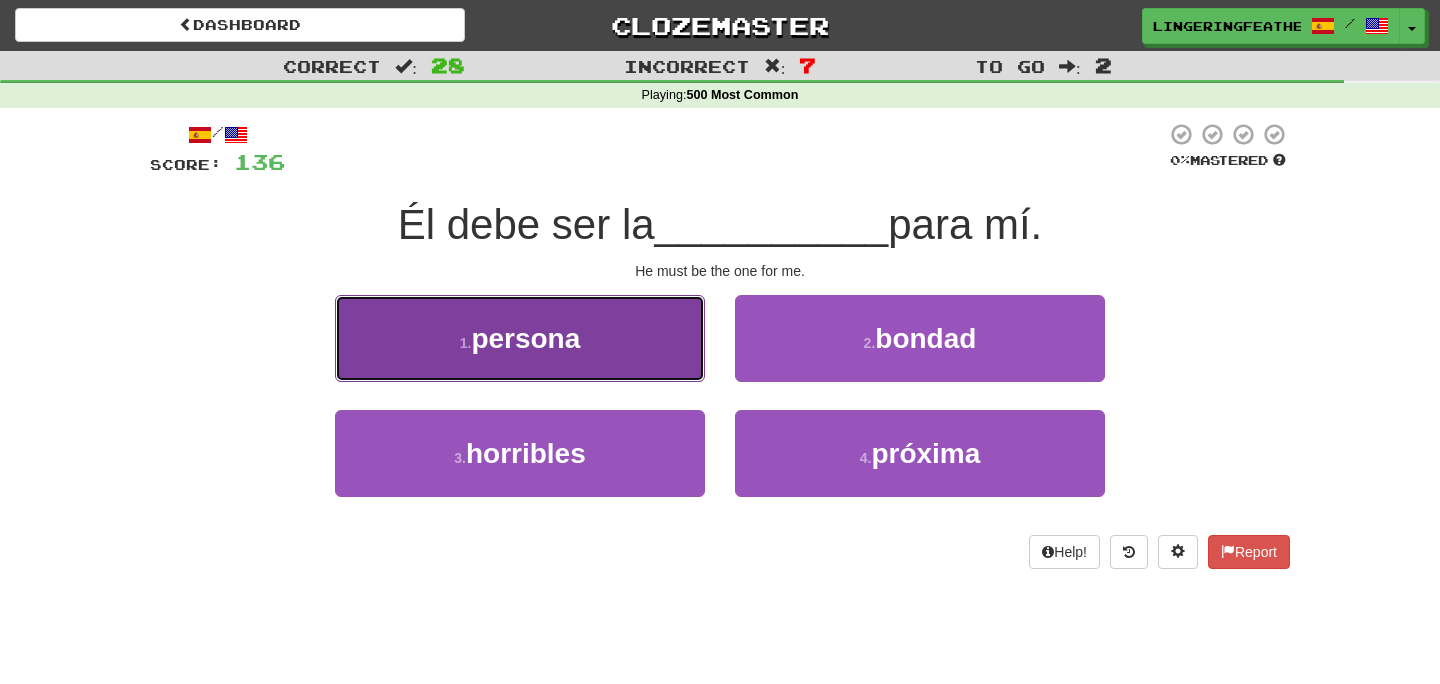 click on "1 .  persona" at bounding box center (520, 338) 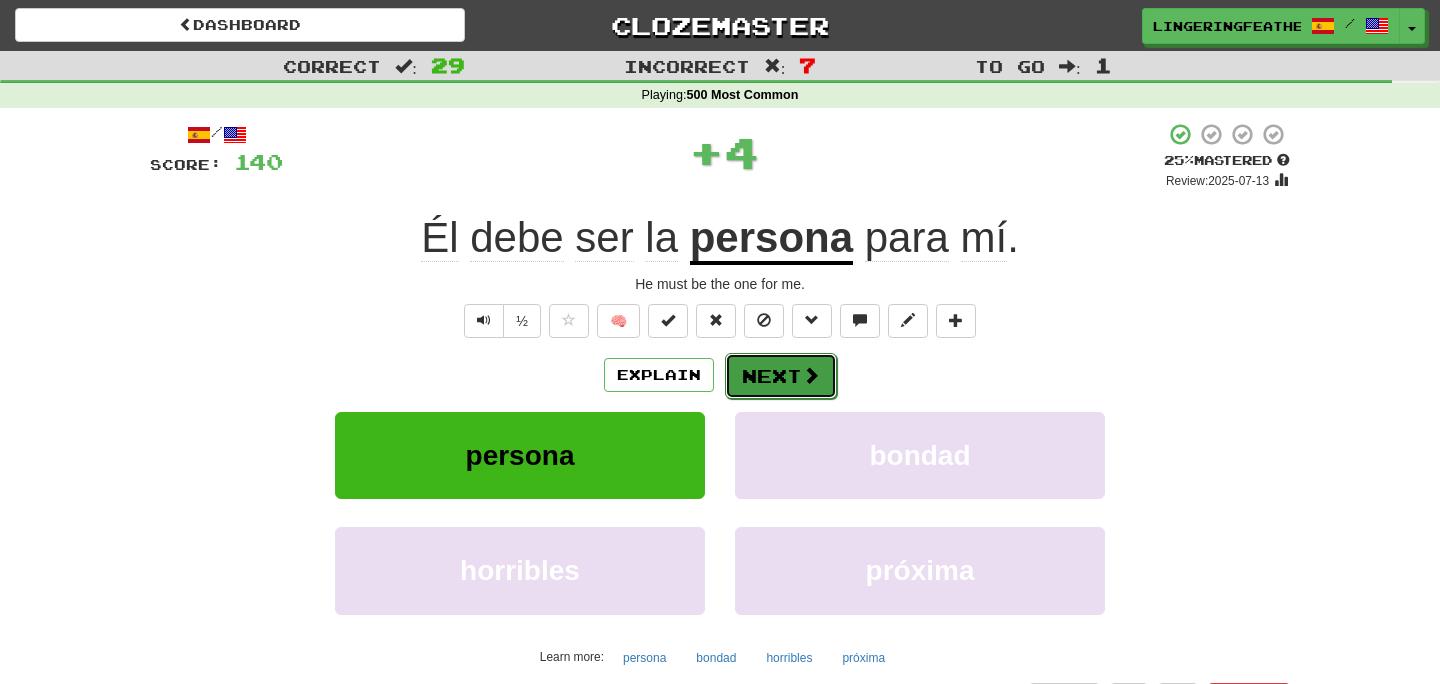 click on "Next" at bounding box center [781, 376] 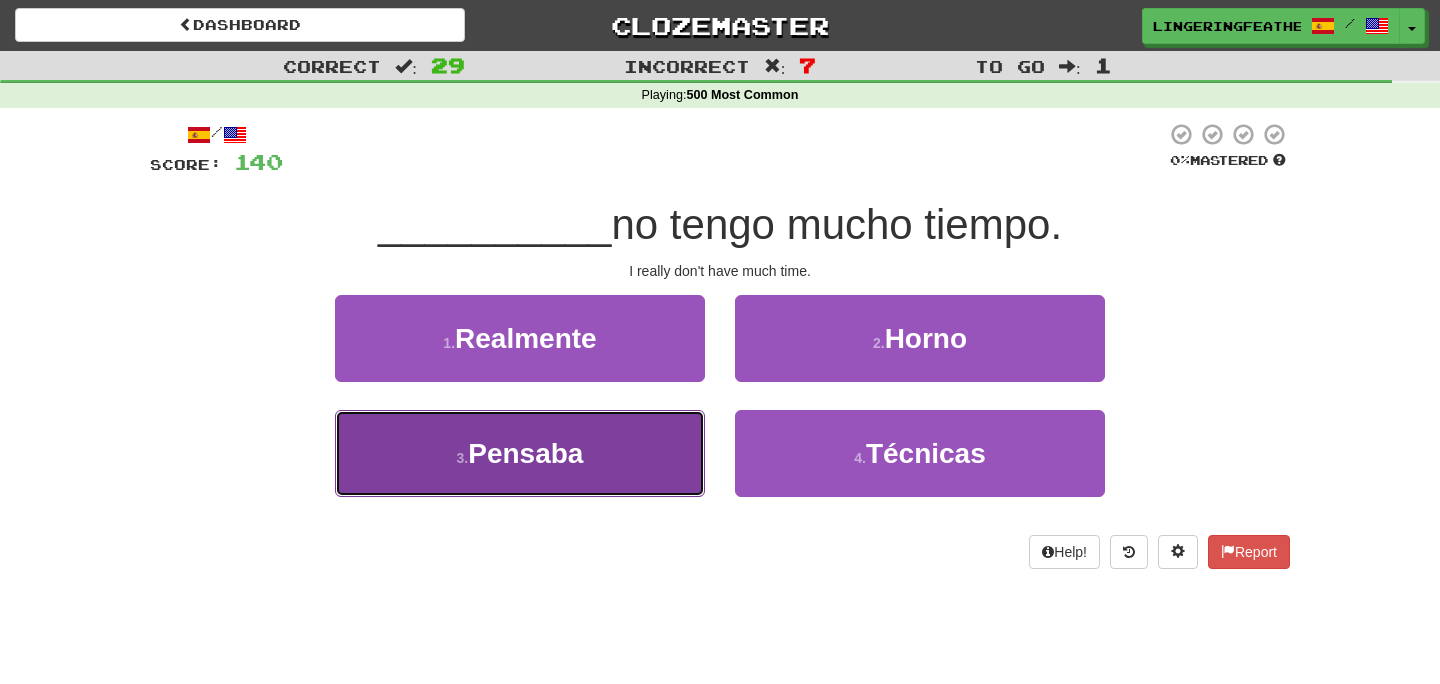 click on "3 .  Pensaba" at bounding box center [520, 453] 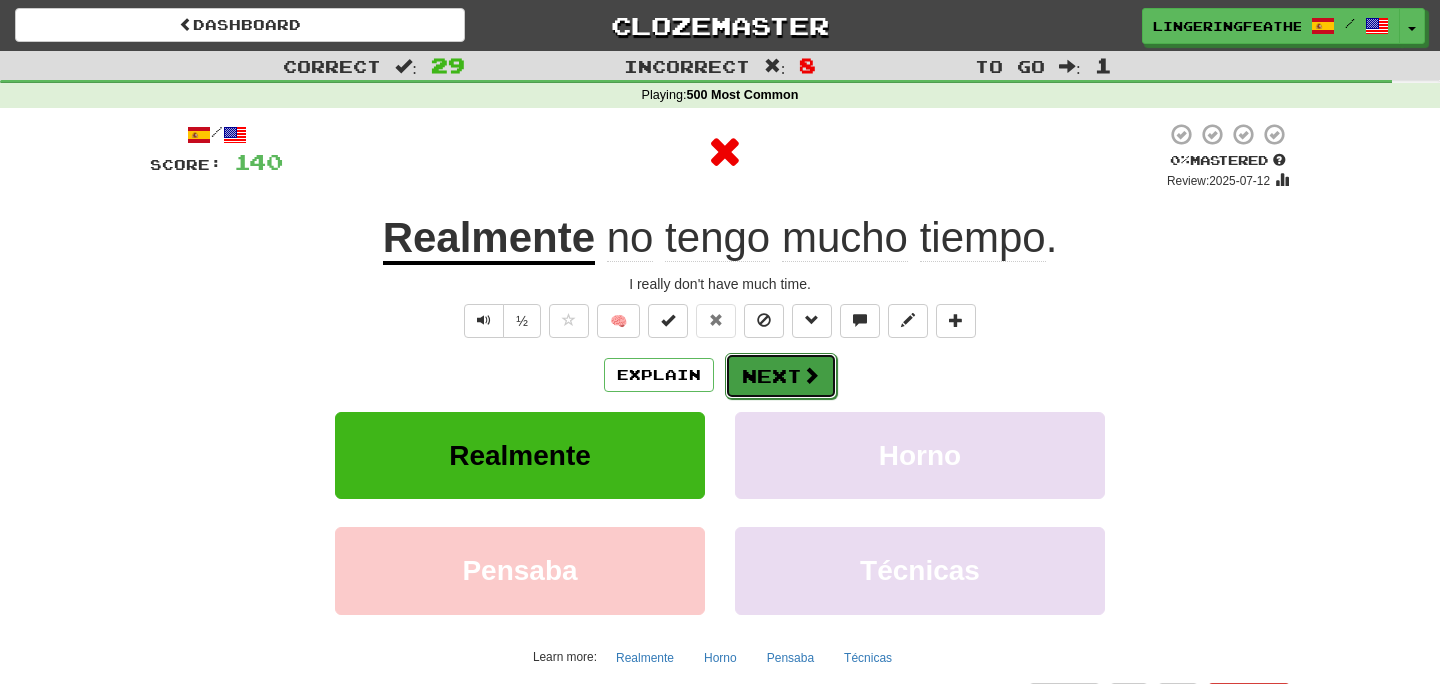 click on "Next" at bounding box center [781, 376] 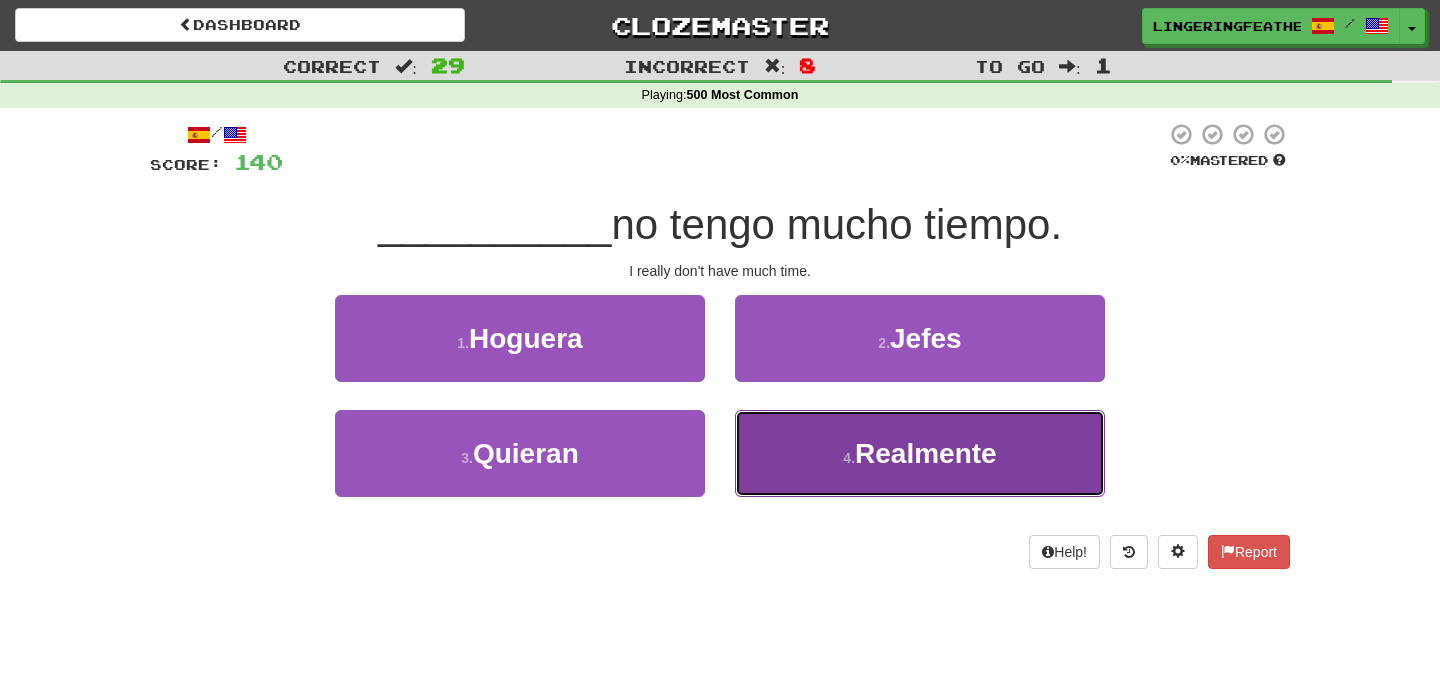 click on "4 .  Realmente" at bounding box center (920, 453) 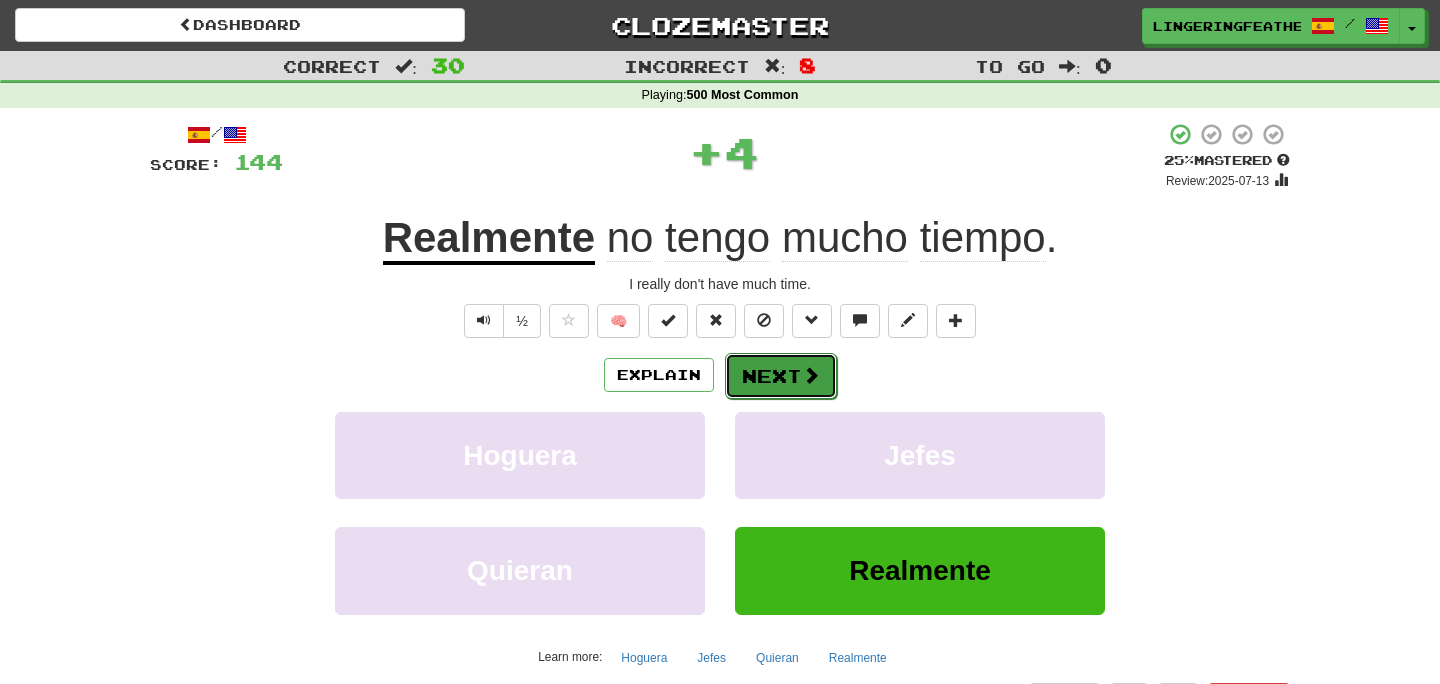 click on "Next" at bounding box center [781, 376] 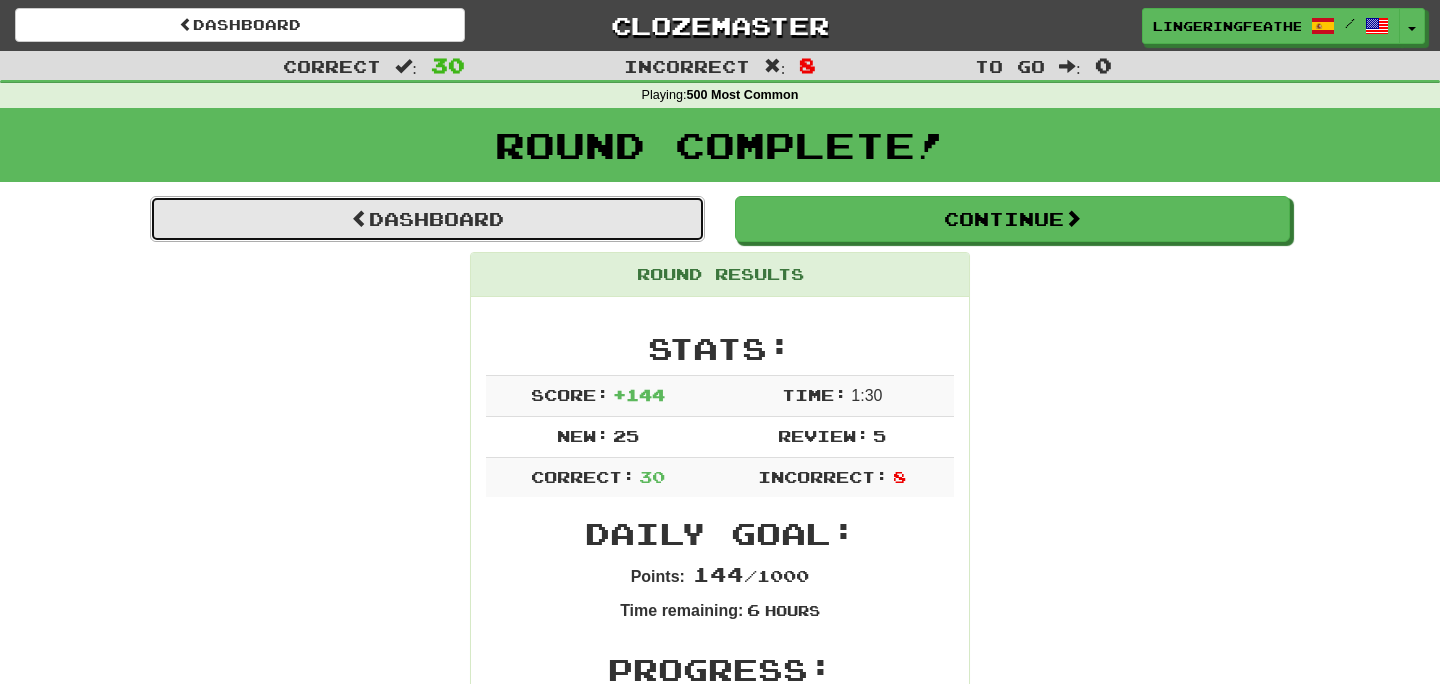 click on "Dashboard" at bounding box center [427, 219] 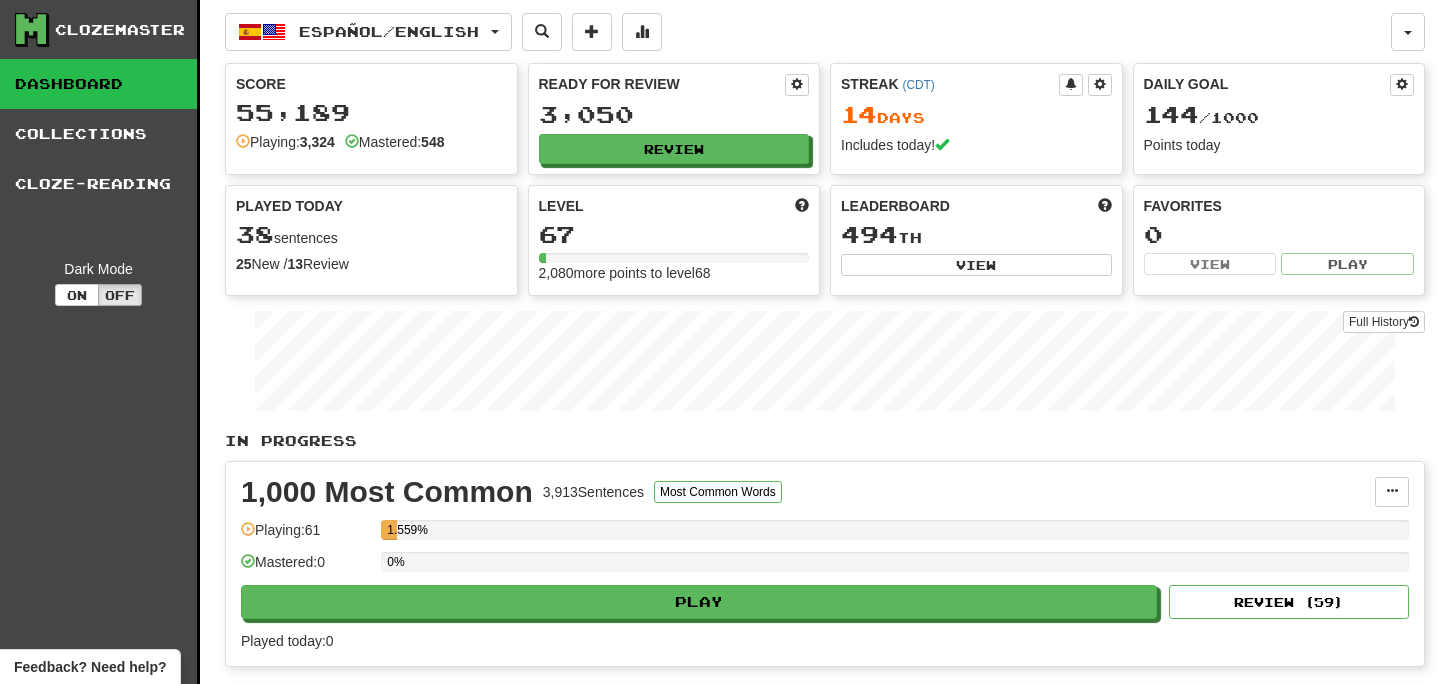 scroll, scrollTop: 0, scrollLeft: 0, axis: both 